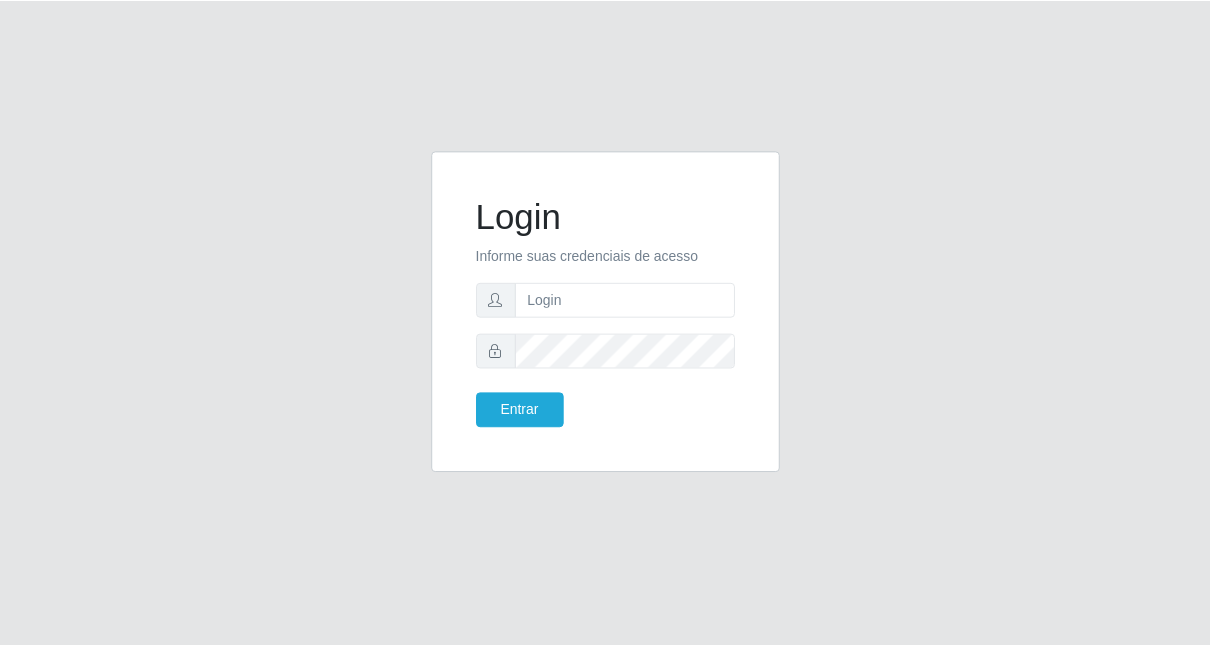 scroll, scrollTop: 0, scrollLeft: 0, axis: both 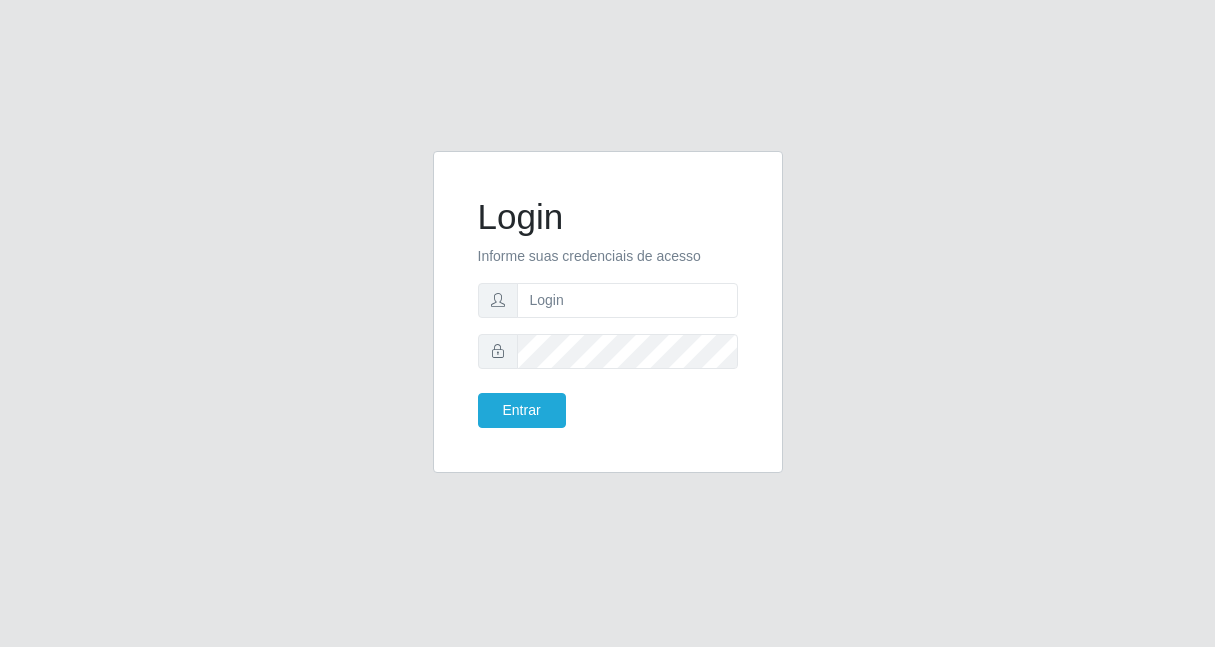 click on "Login Informe suas credenciais de acesso Entrar" at bounding box center [608, 312] 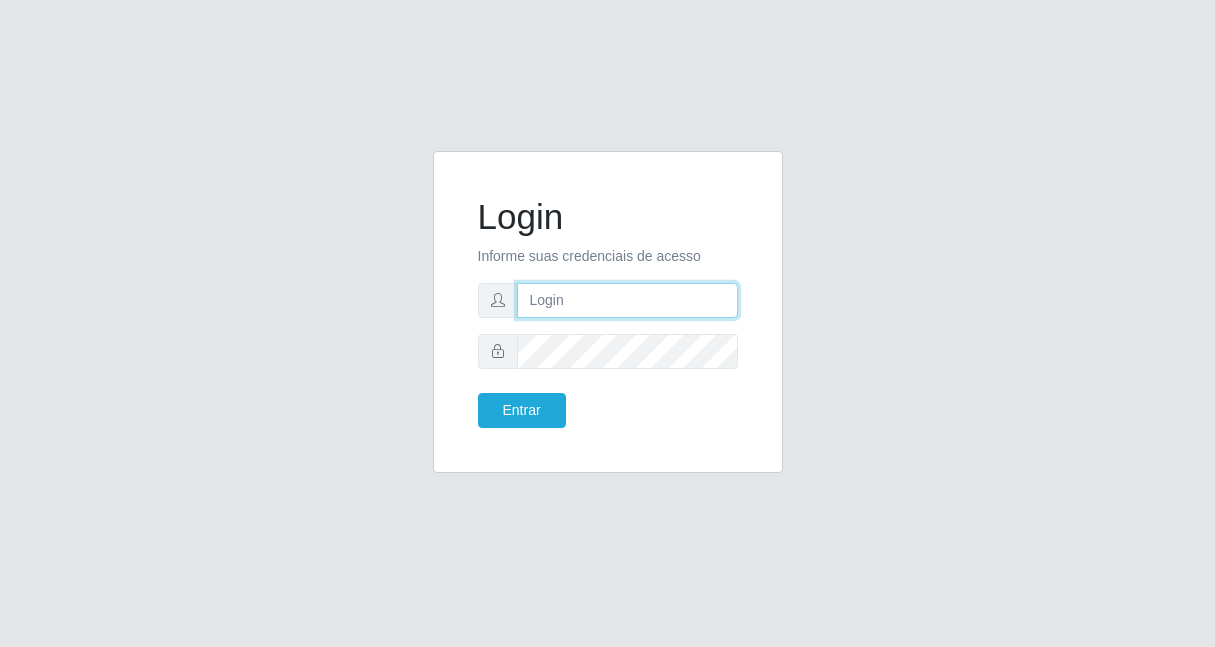 drag, startPoint x: 561, startPoint y: 317, endPoint x: 560, endPoint y: 305, distance: 12.0415945 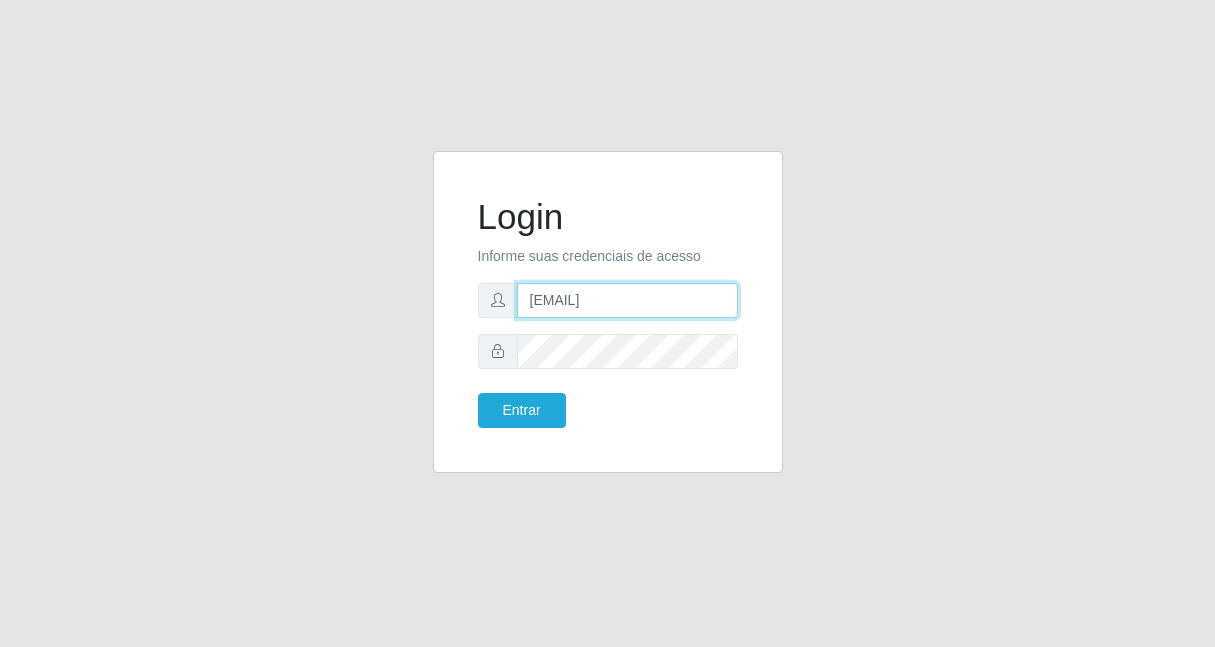 type on "[EMAIL]" 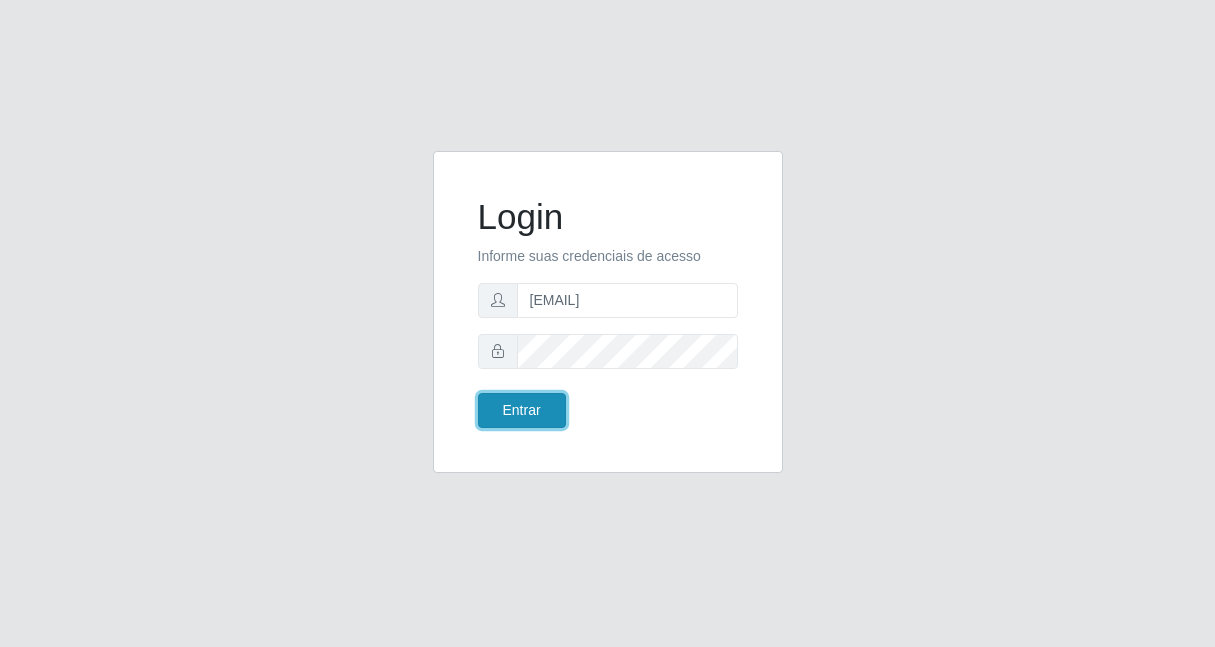 click on "Entrar" at bounding box center [522, 410] 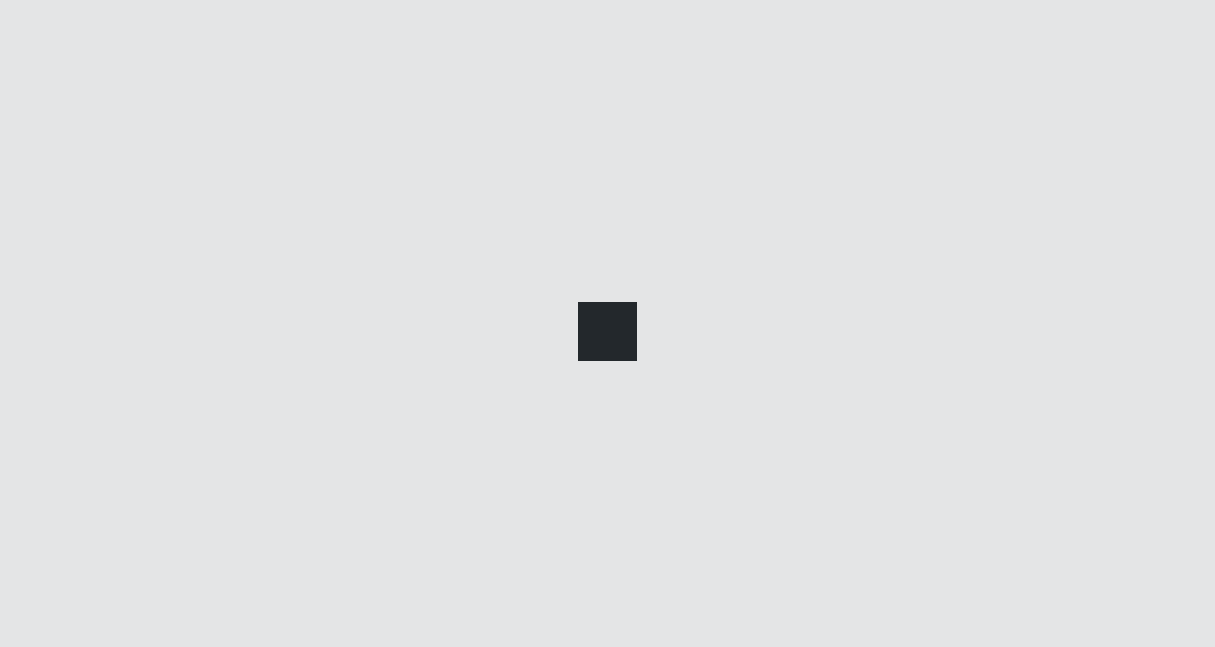 click 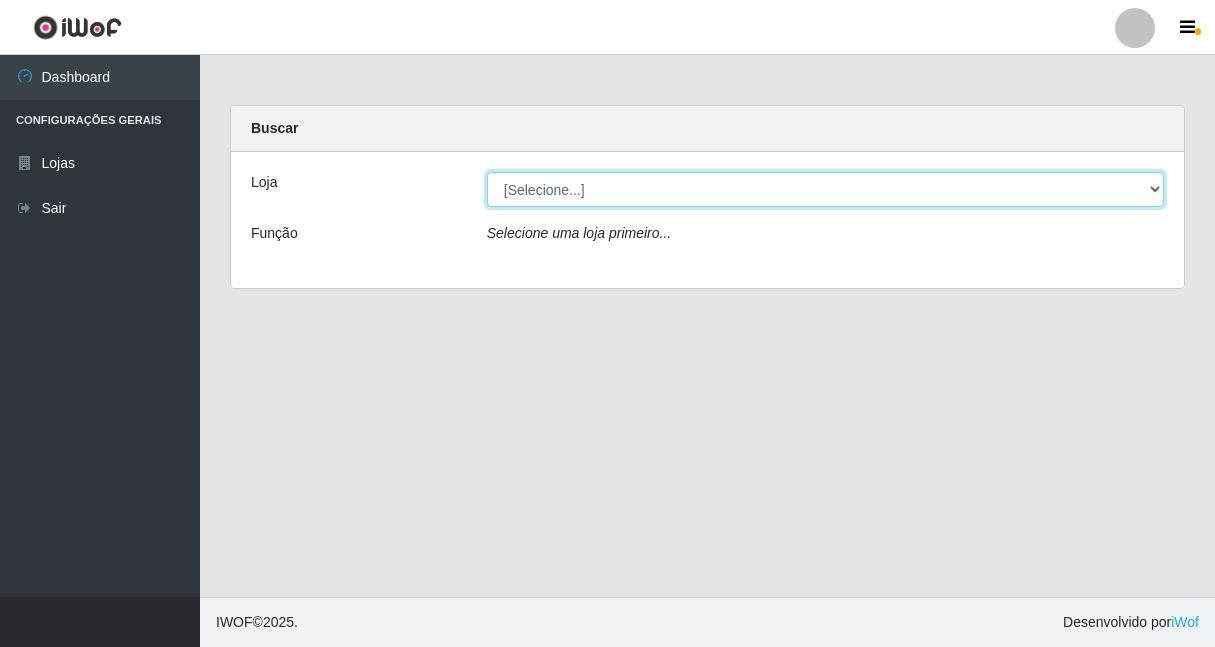 click on "[Selecione...] Bemais Supermercados - B5 Anatólia" at bounding box center [825, 189] 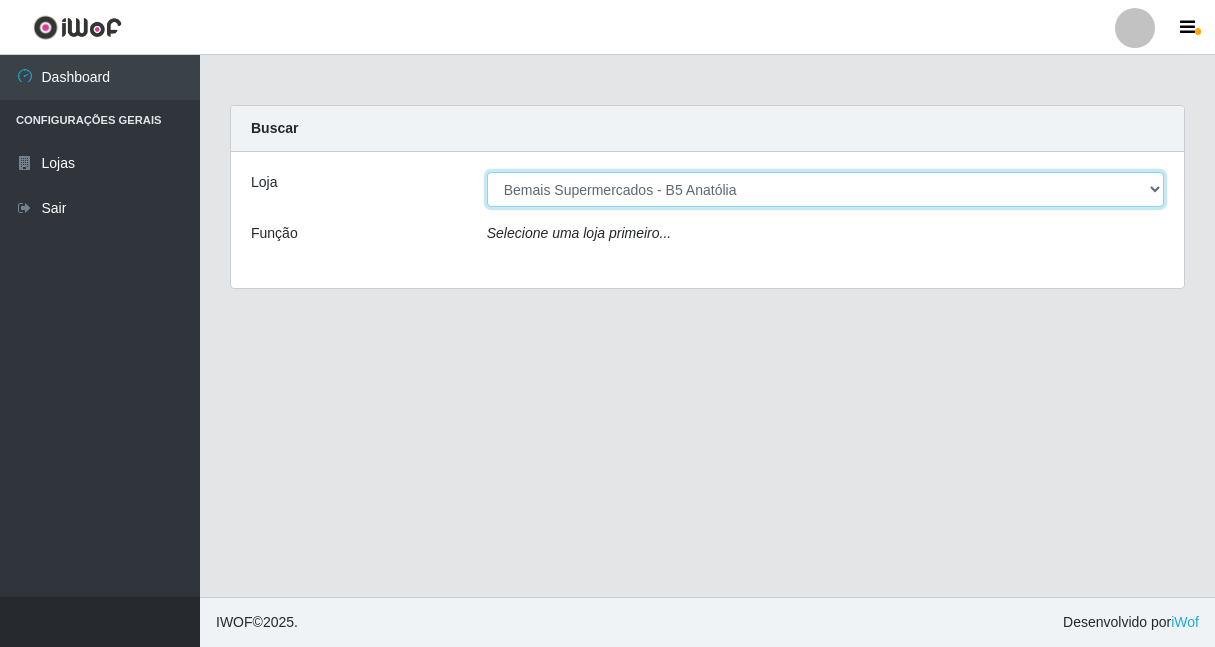 click on "[Selecione...] Bemais Supermercados - B5 Anatólia" at bounding box center [825, 189] 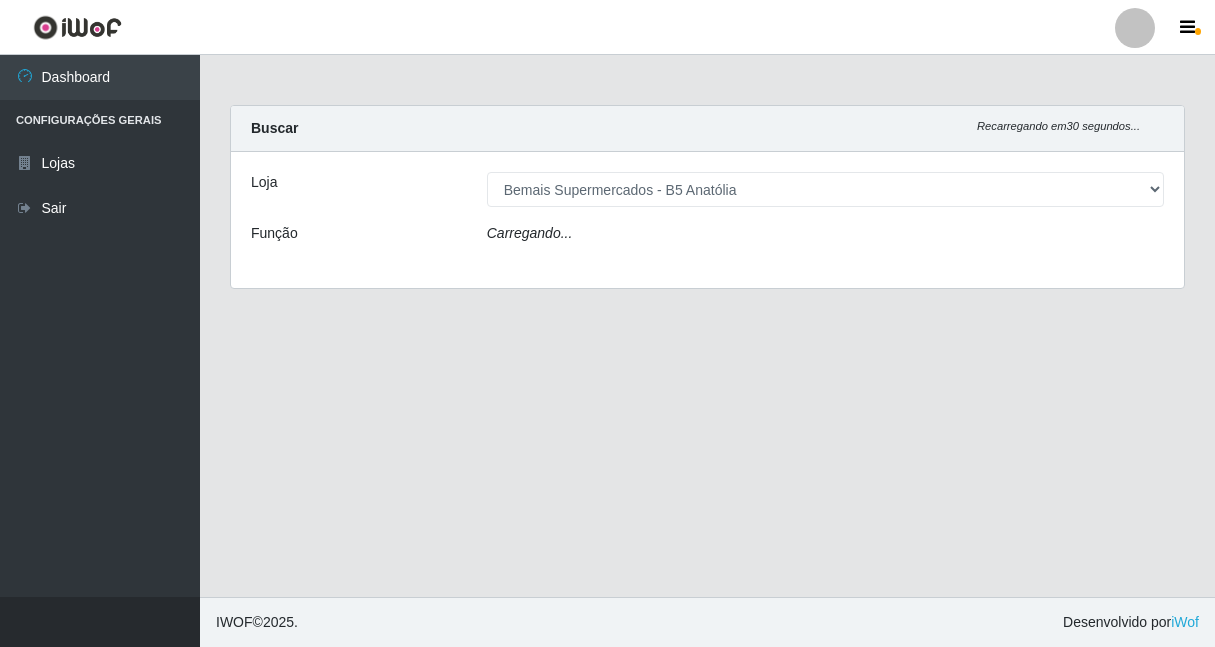 click on "Carregando..." at bounding box center (825, 237) 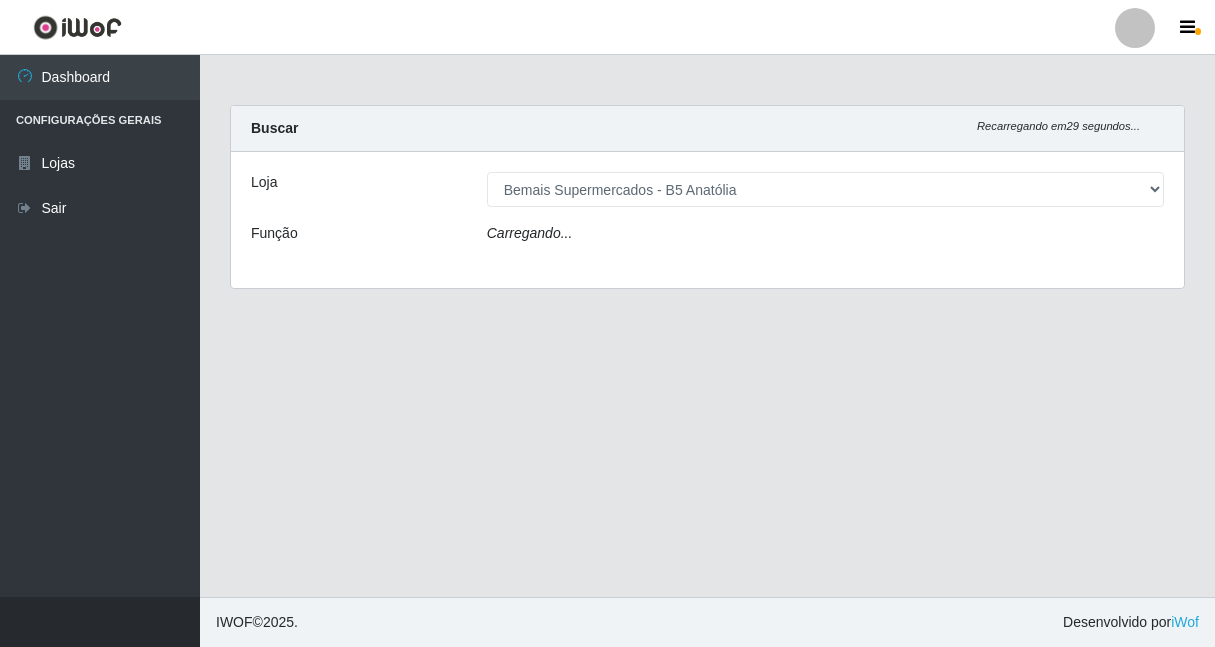 click on "Loja [Selecione...] Bemais Supermercados - B5 Anatólia Função Carregando..." at bounding box center [707, 220] 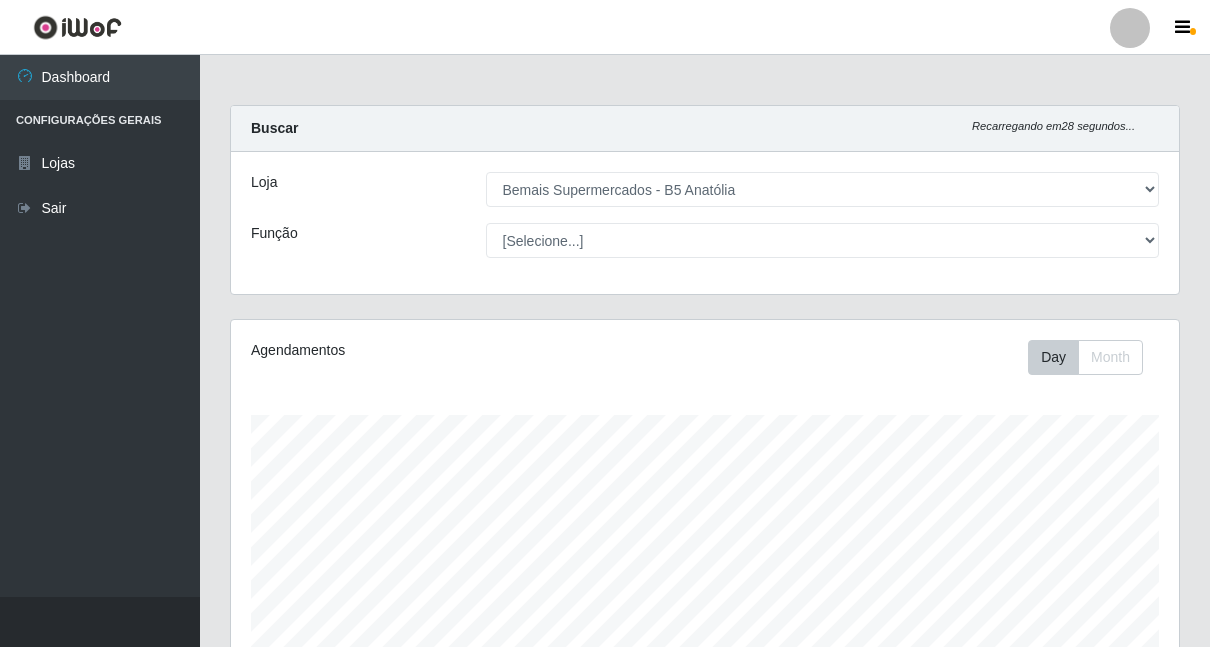 scroll, scrollTop: 999585, scrollLeft: 999052, axis: both 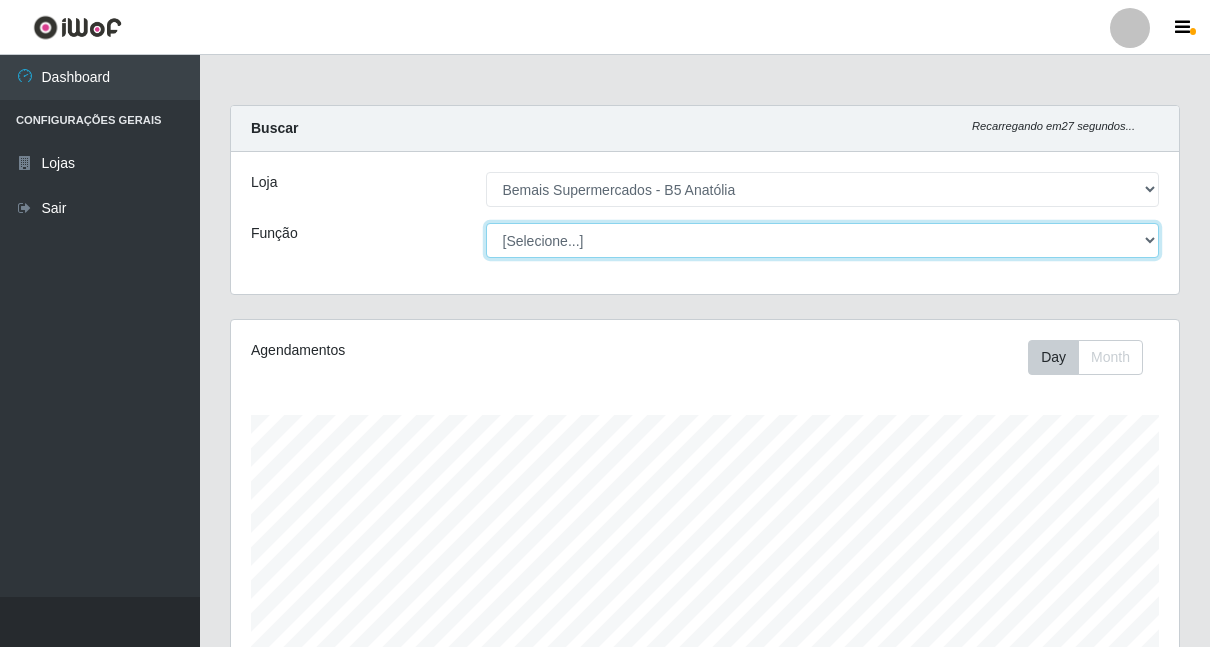click on "[Selecione...] ASG ASG + ASG ++ Auxiliar de Estacionamento Auxiliar de Estacionamento + Auxiliar de Estacionamento ++ Balconista de Açougue  Balconista de Açougue + Balconista de Açougue ++ Embalador Embalador + Embalador ++ Operador de Caixa Operador de Caixa + Operador de Caixa ++ Repositor  Repositor + Repositor ++" at bounding box center (823, 240) 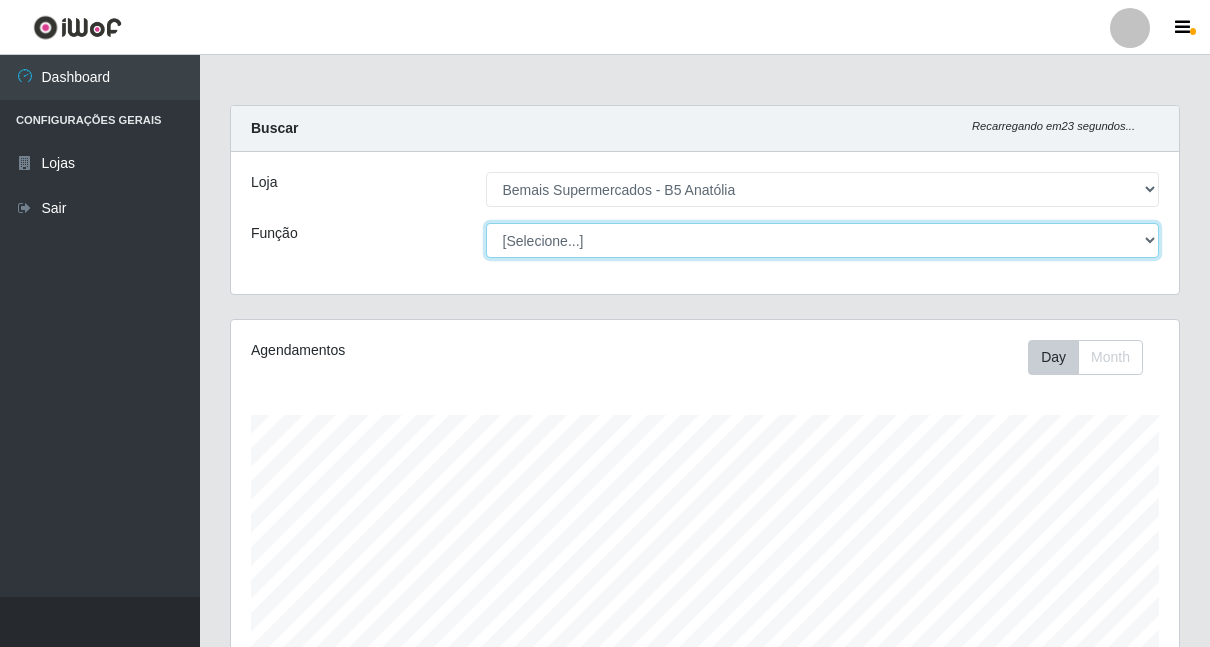 select on "82" 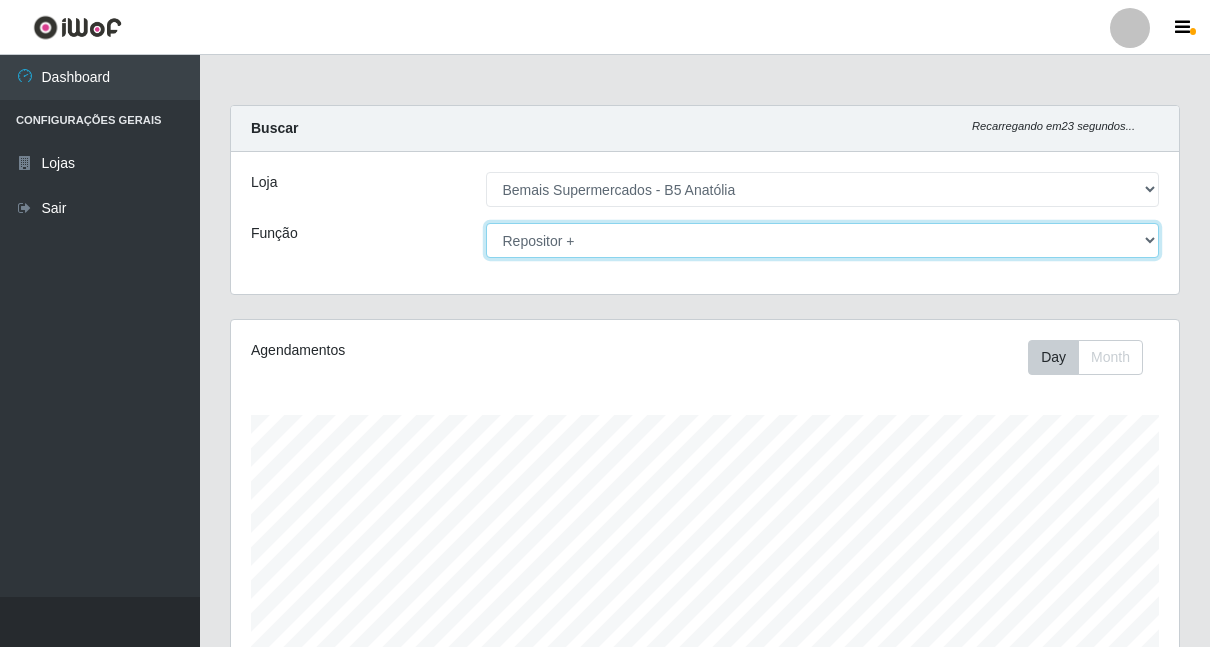 click on "[Selecione...] ASG ASG + ASG ++ Auxiliar de Estacionamento Auxiliar de Estacionamento + Auxiliar de Estacionamento ++ Balconista de Açougue  Balconista de Açougue + Balconista de Açougue ++ Embalador Embalador + Embalador ++ Operador de Caixa Operador de Caixa + Operador de Caixa ++ Repositor  Repositor + Repositor ++" at bounding box center (823, 240) 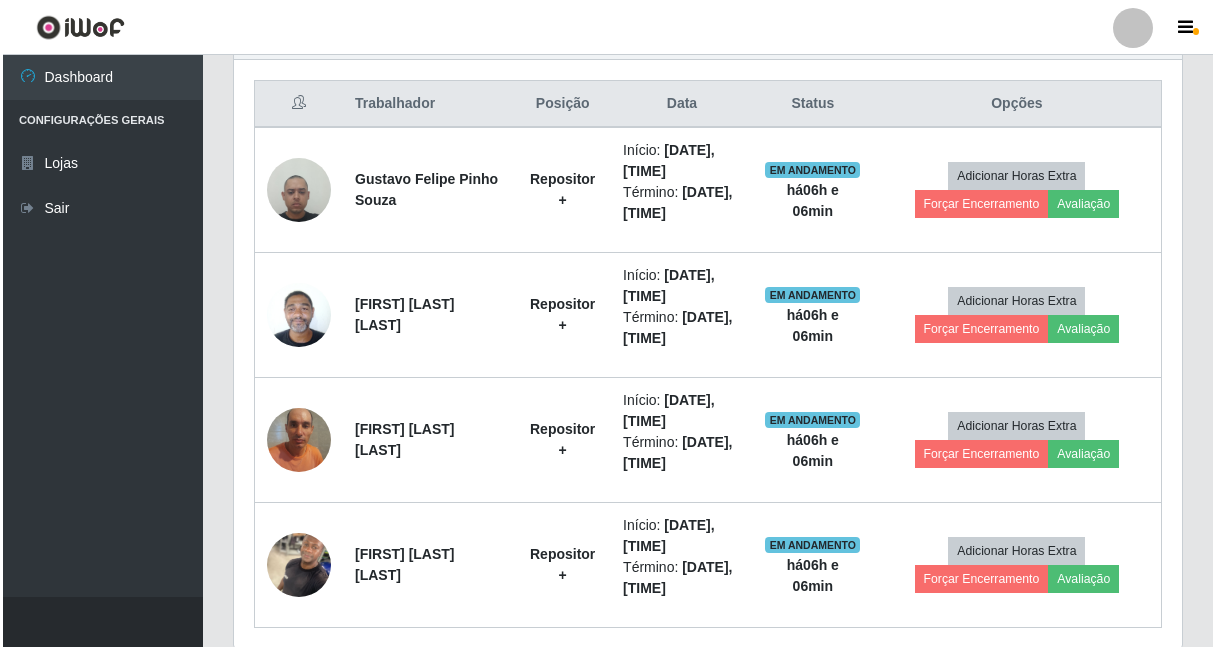 scroll, scrollTop: 725, scrollLeft: 0, axis: vertical 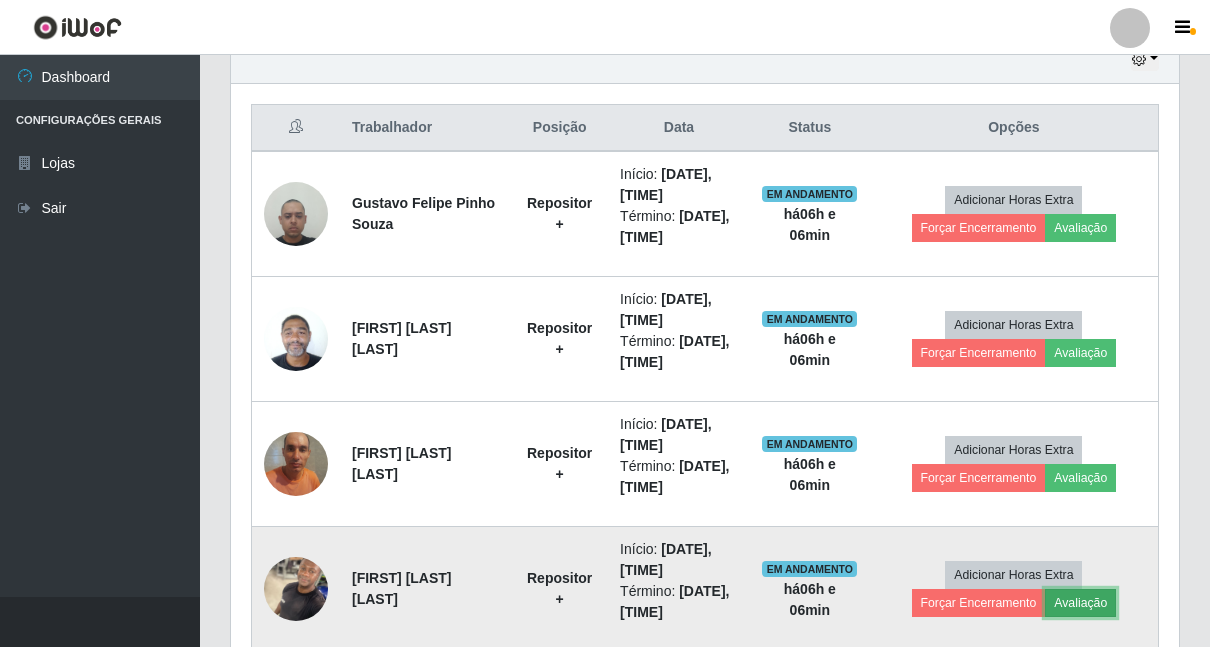 click on "Avaliação" at bounding box center [1080, 603] 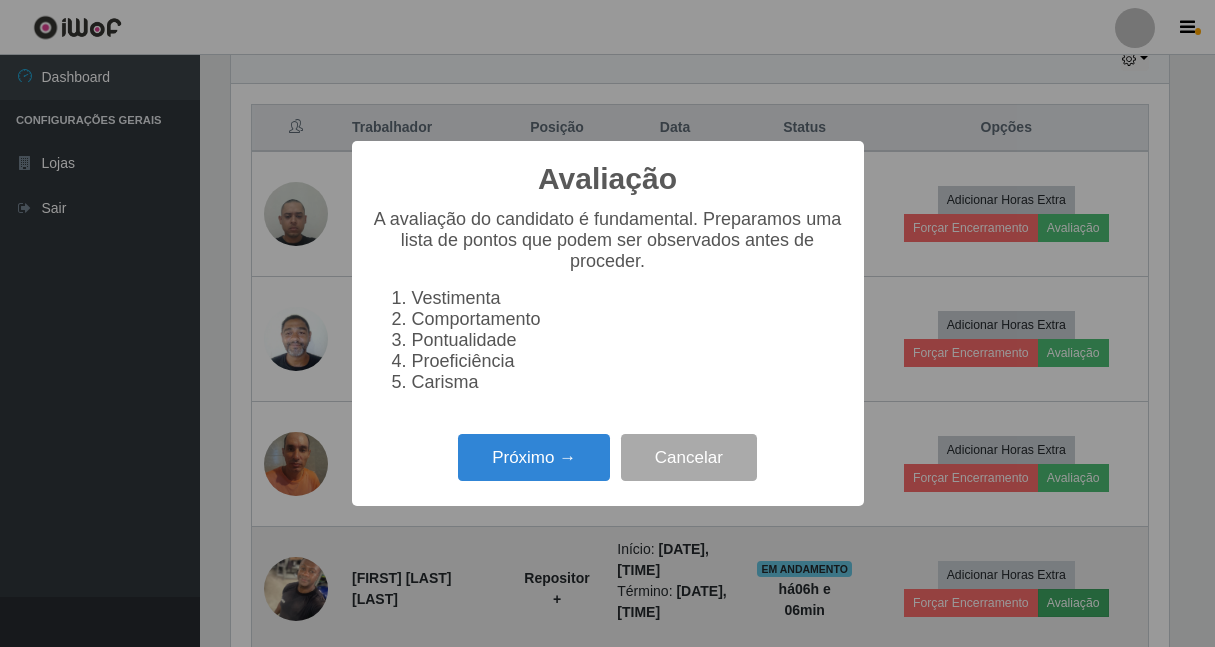 scroll, scrollTop: 999585, scrollLeft: 999062, axis: both 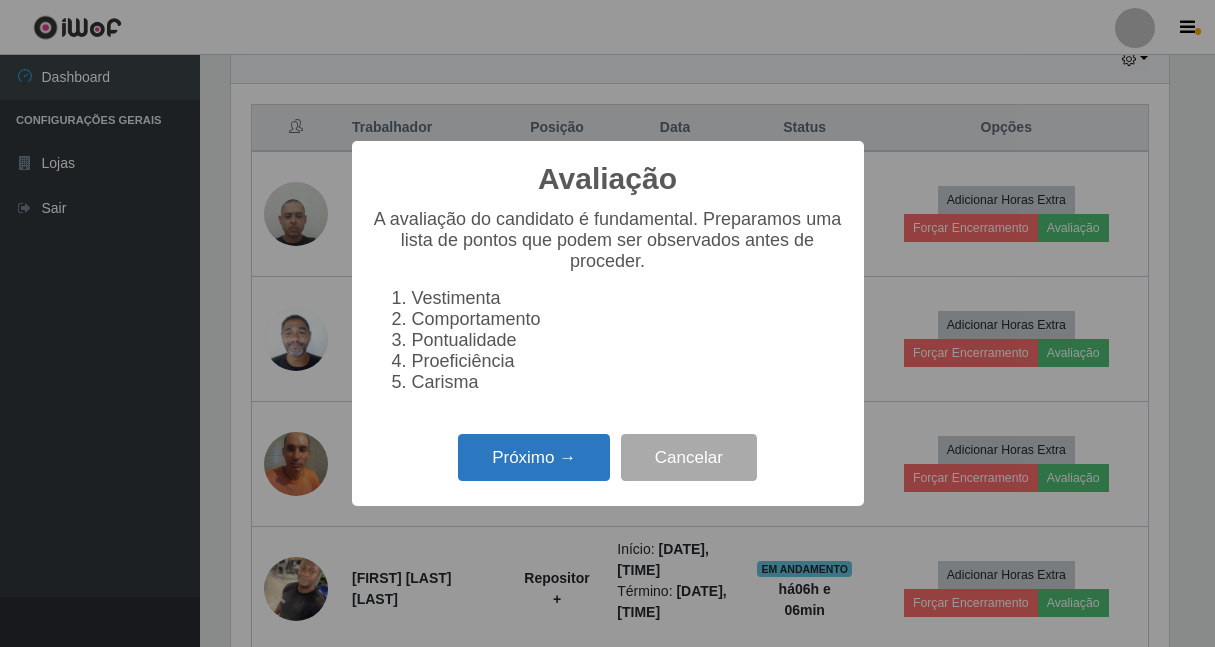 click on "Próximo →" at bounding box center [534, 457] 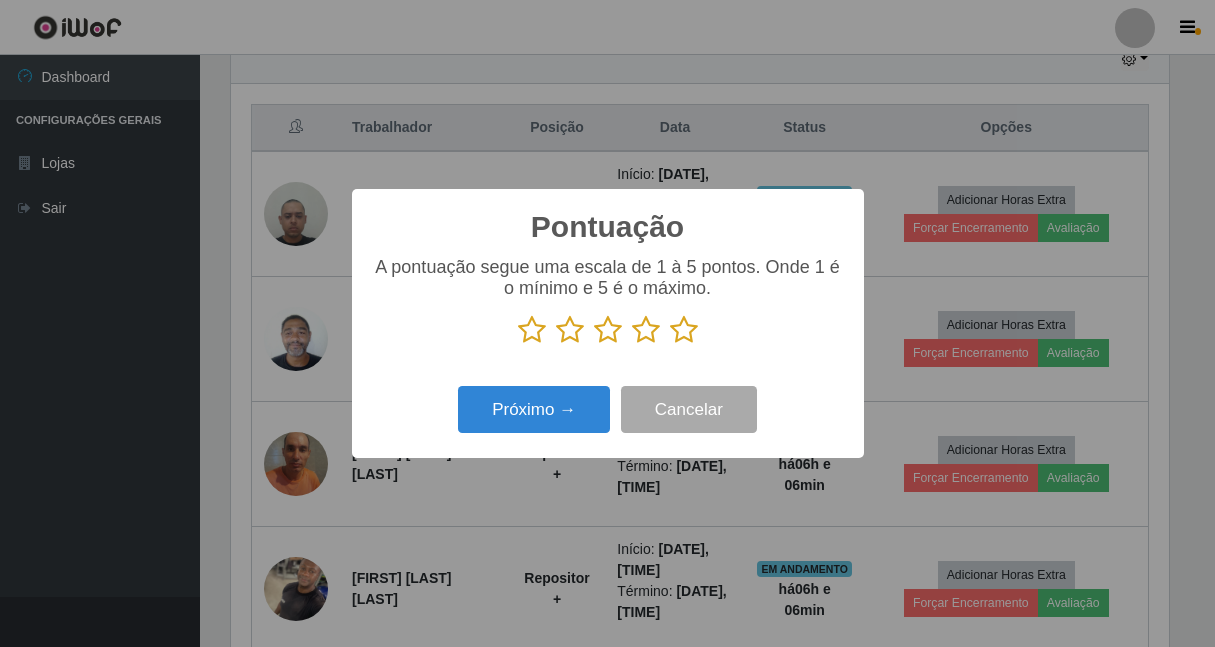 scroll, scrollTop: 999585, scrollLeft: 999062, axis: both 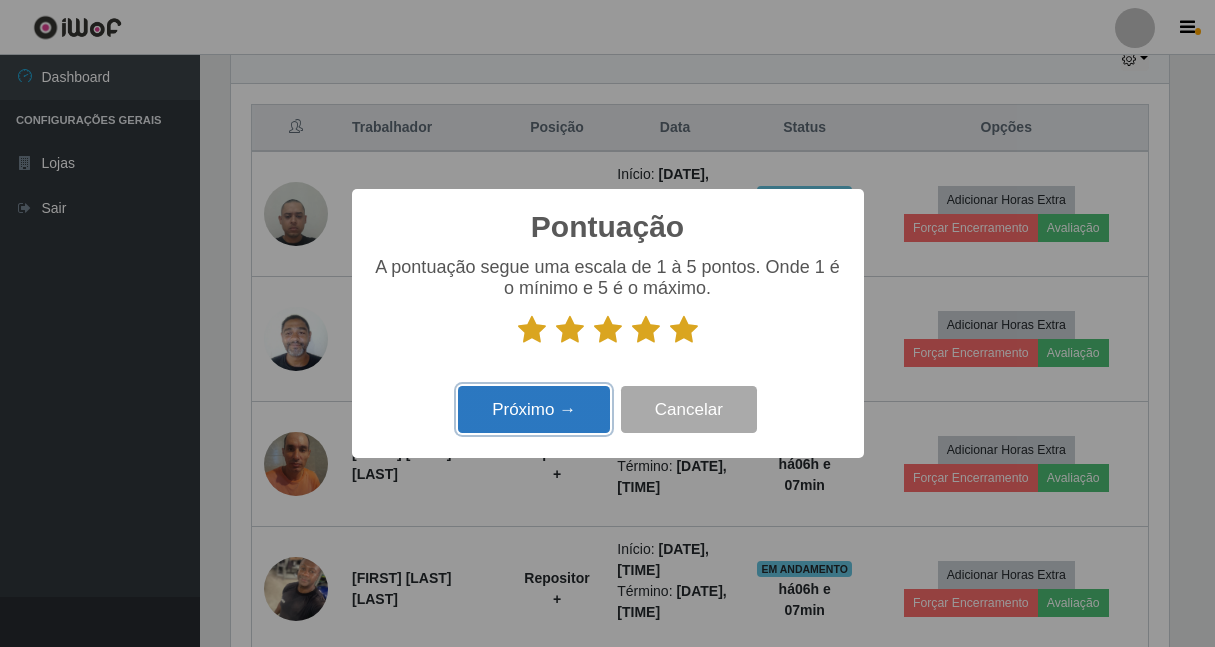 click on "Próximo →" at bounding box center [534, 409] 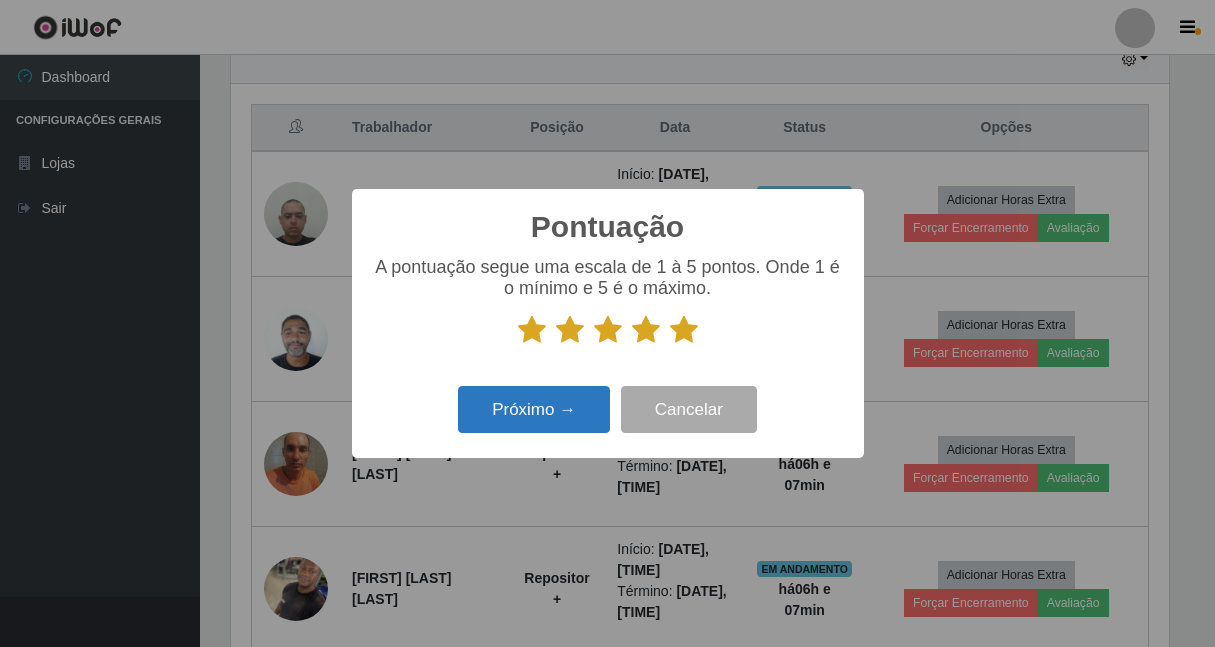 scroll, scrollTop: 999585, scrollLeft: 999062, axis: both 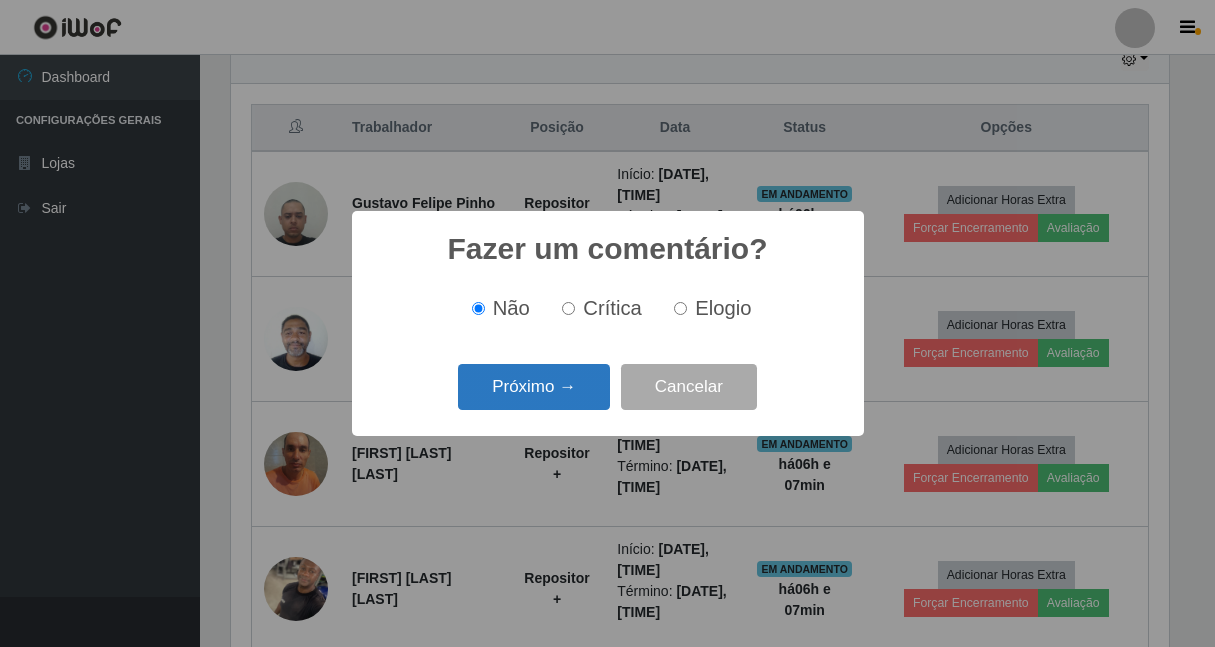 click on "Próximo →" at bounding box center [534, 387] 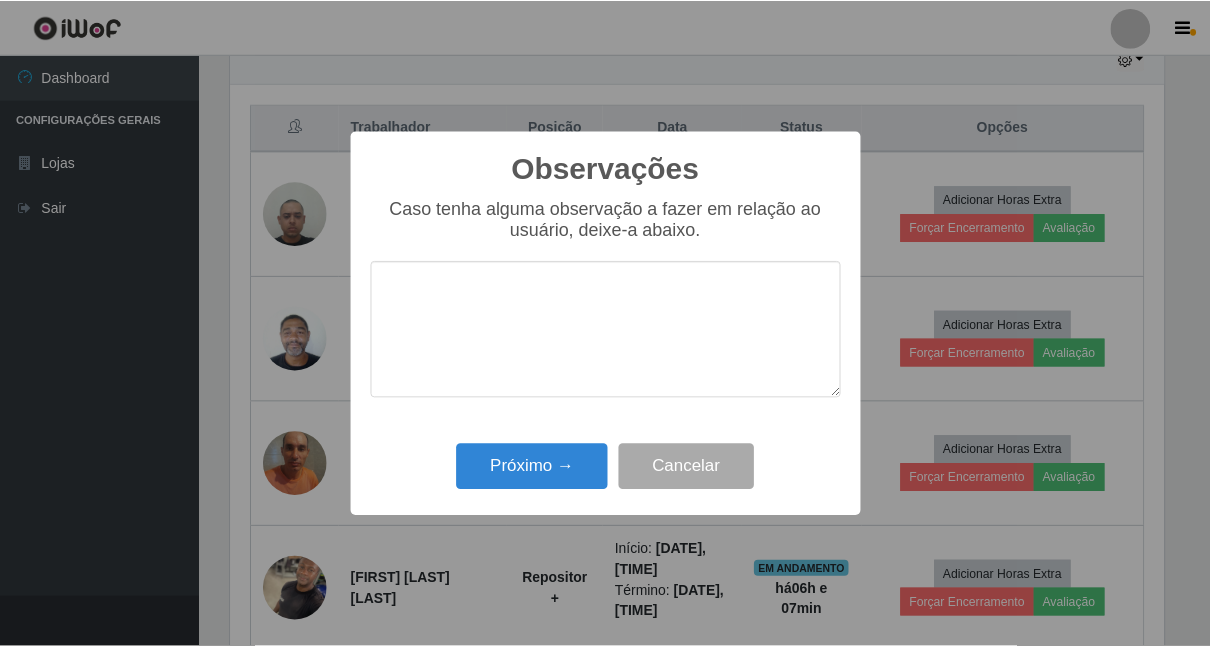scroll, scrollTop: 999585, scrollLeft: 999062, axis: both 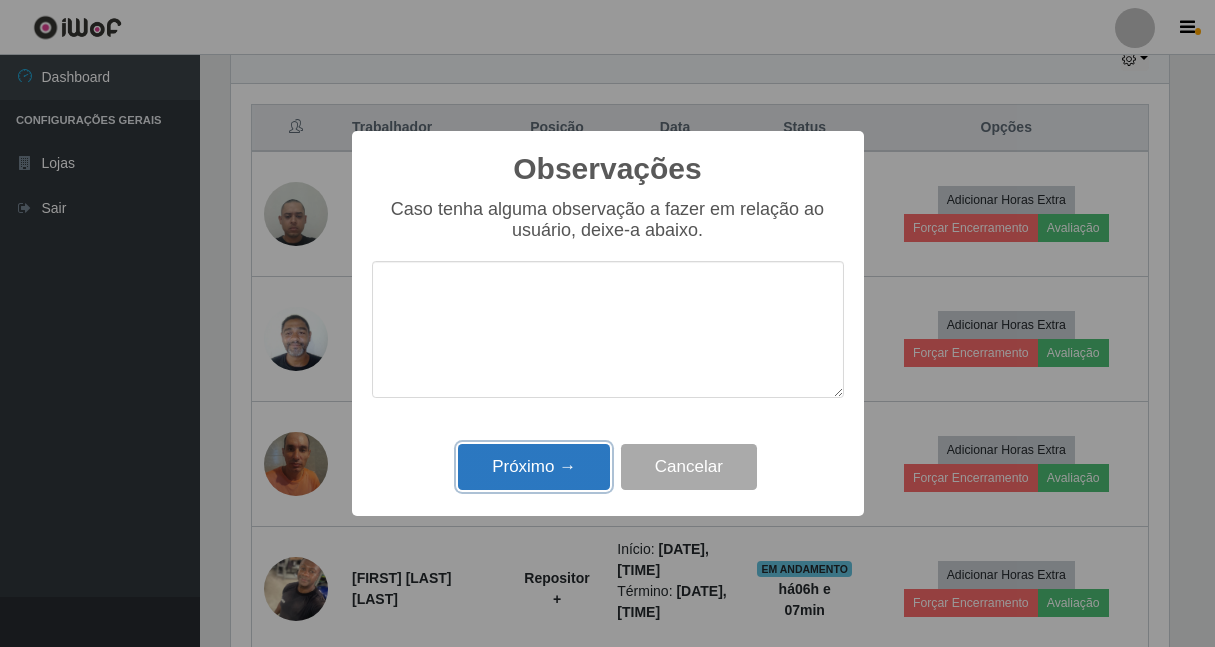 click on "Próximo →" at bounding box center (534, 467) 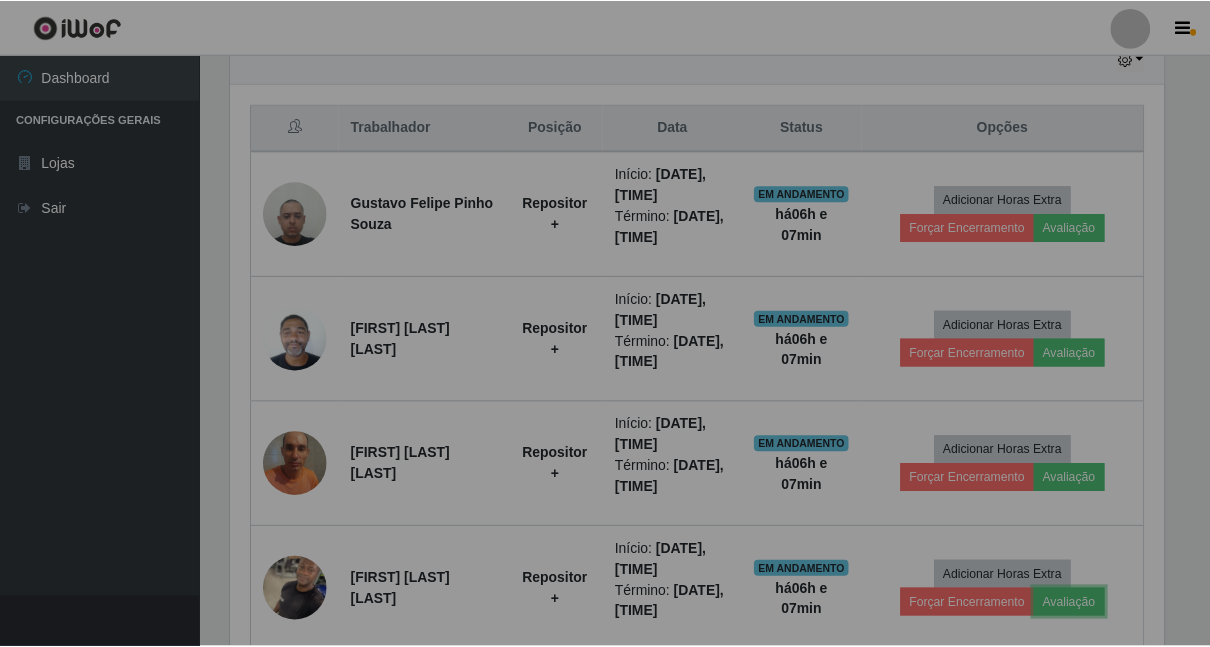 scroll, scrollTop: 999585, scrollLeft: 999052, axis: both 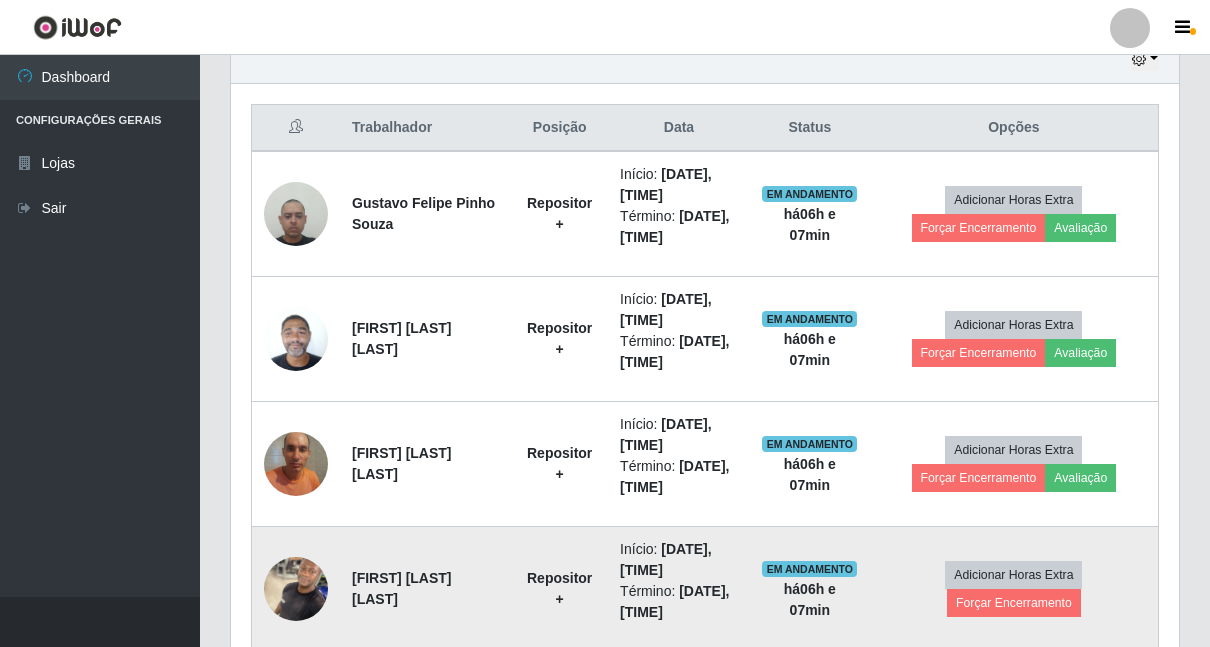click on "Adicionar Horas Extra Forçar Encerramento" at bounding box center [1014, 589] 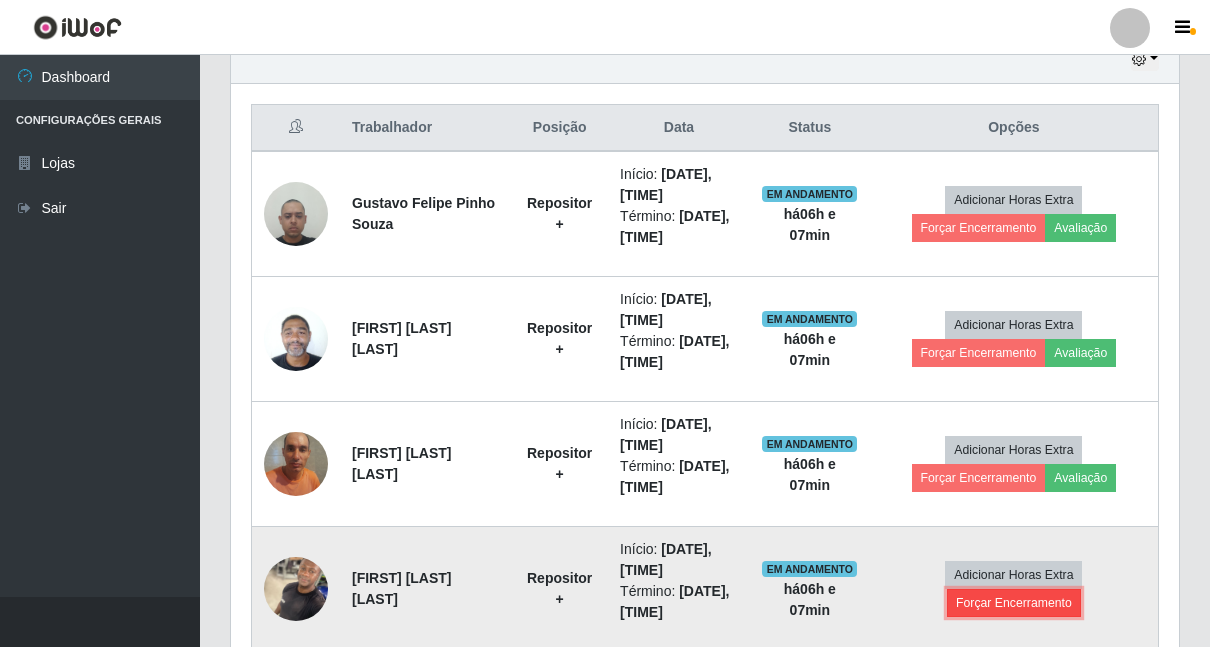 click on "Forçar Encerramento" at bounding box center (1014, 603) 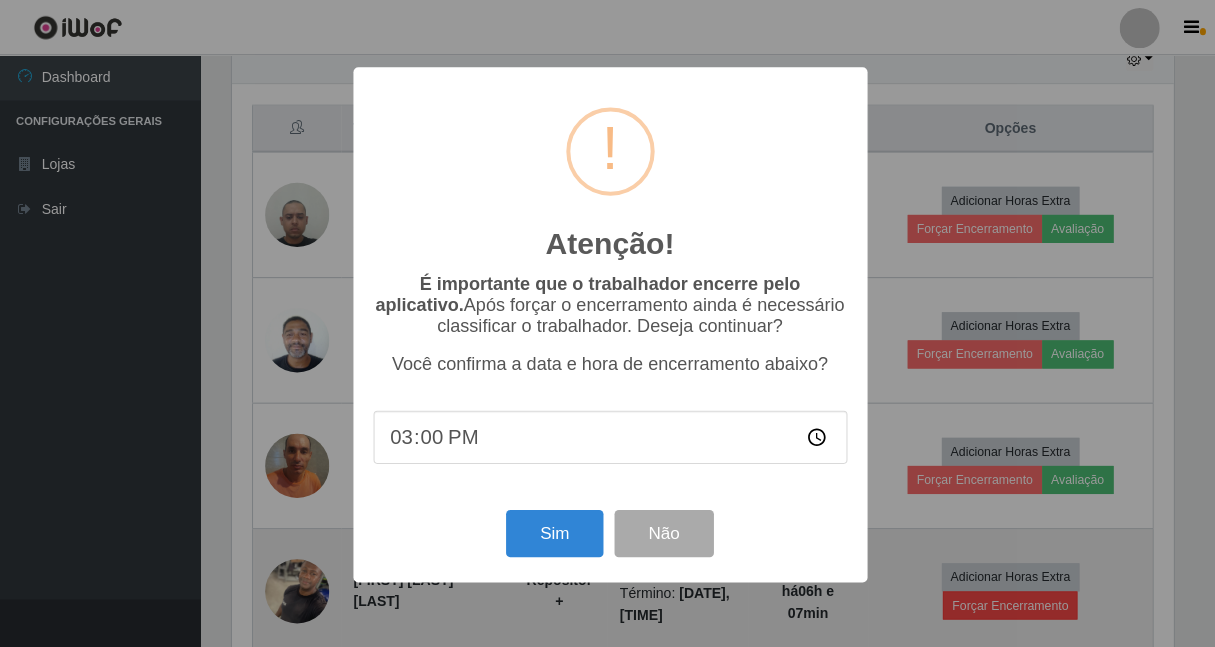 scroll, scrollTop: 999585, scrollLeft: 999062, axis: both 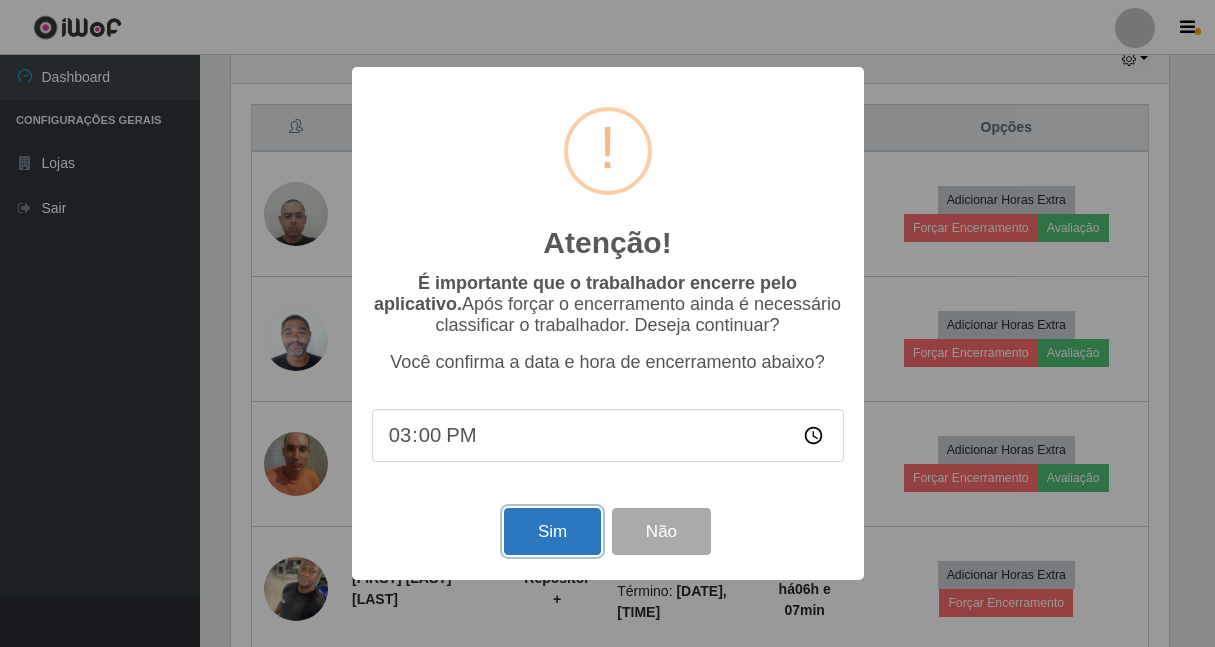 click on "Sim" at bounding box center (552, 531) 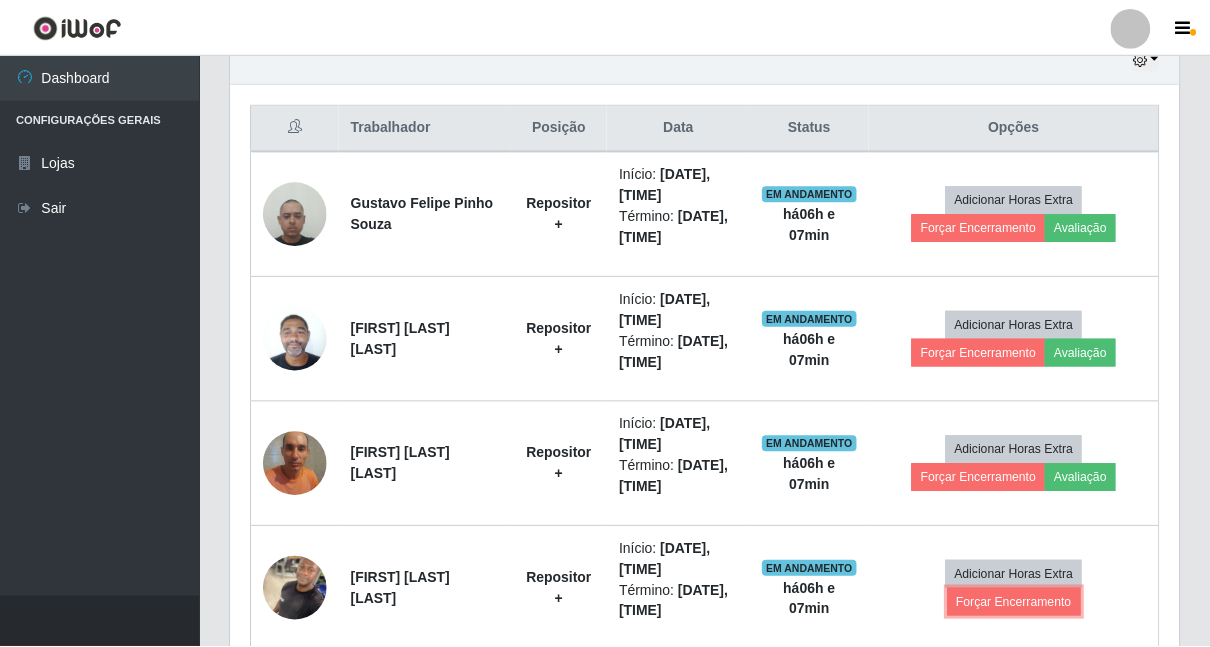 scroll, scrollTop: 999585, scrollLeft: 999052, axis: both 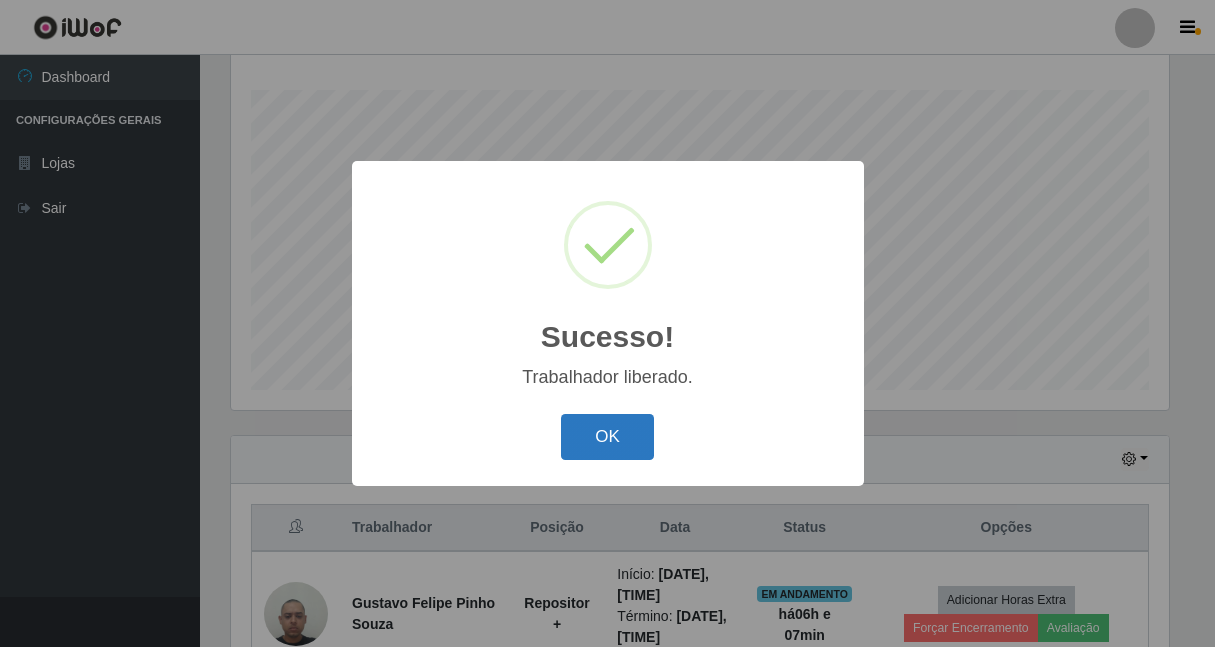 click on "OK" at bounding box center (607, 437) 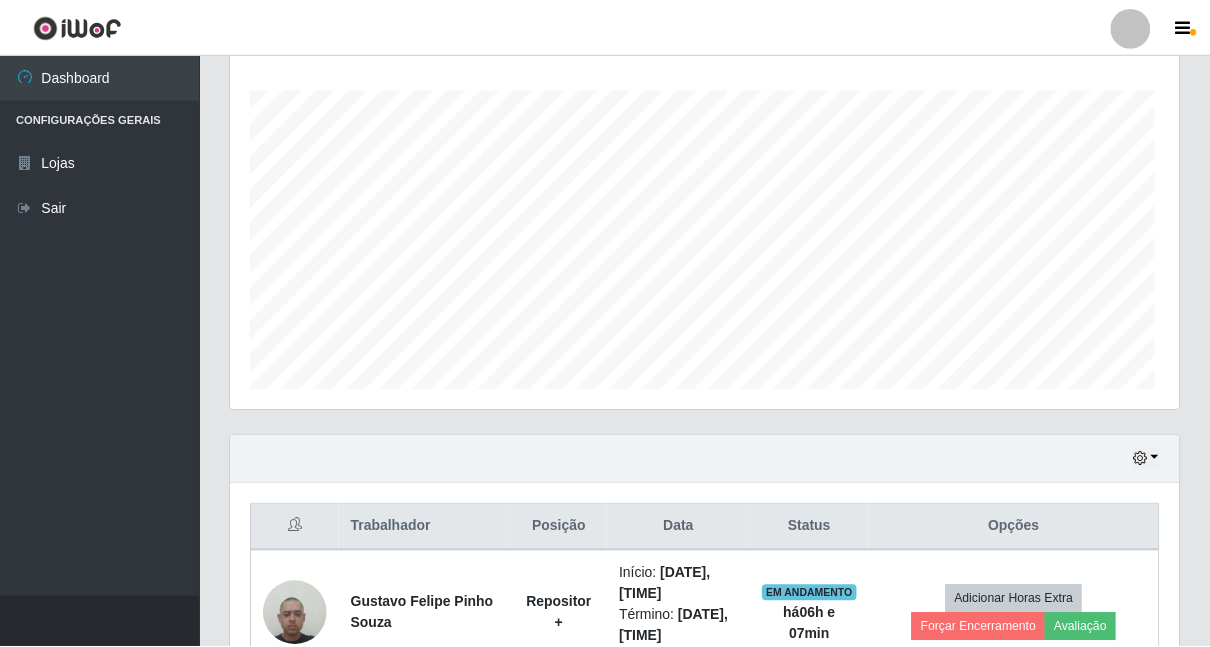 scroll, scrollTop: 467, scrollLeft: 0, axis: vertical 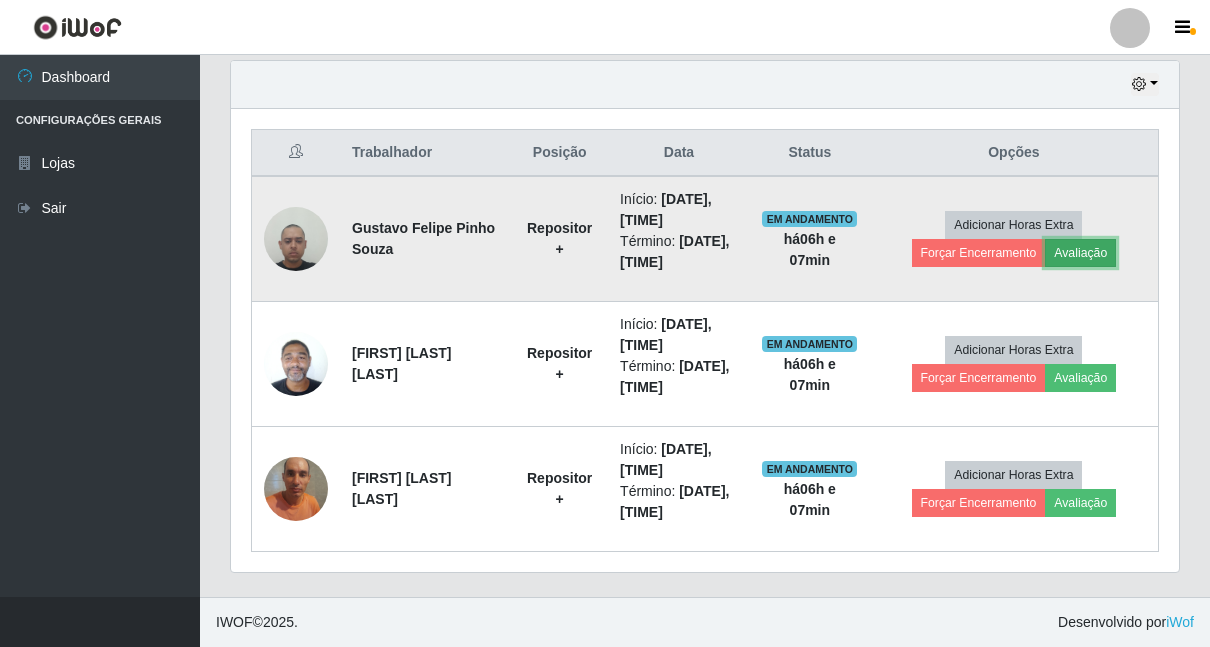 click on "Avaliação" at bounding box center [1080, 253] 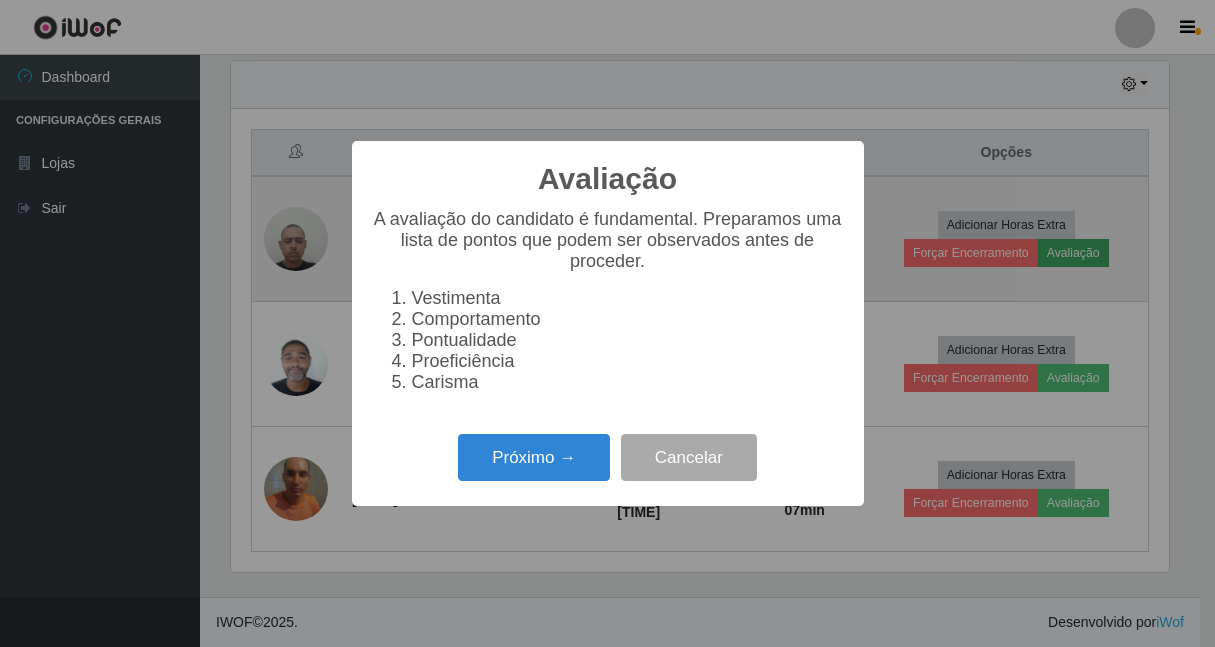 scroll, scrollTop: 999585, scrollLeft: 999062, axis: both 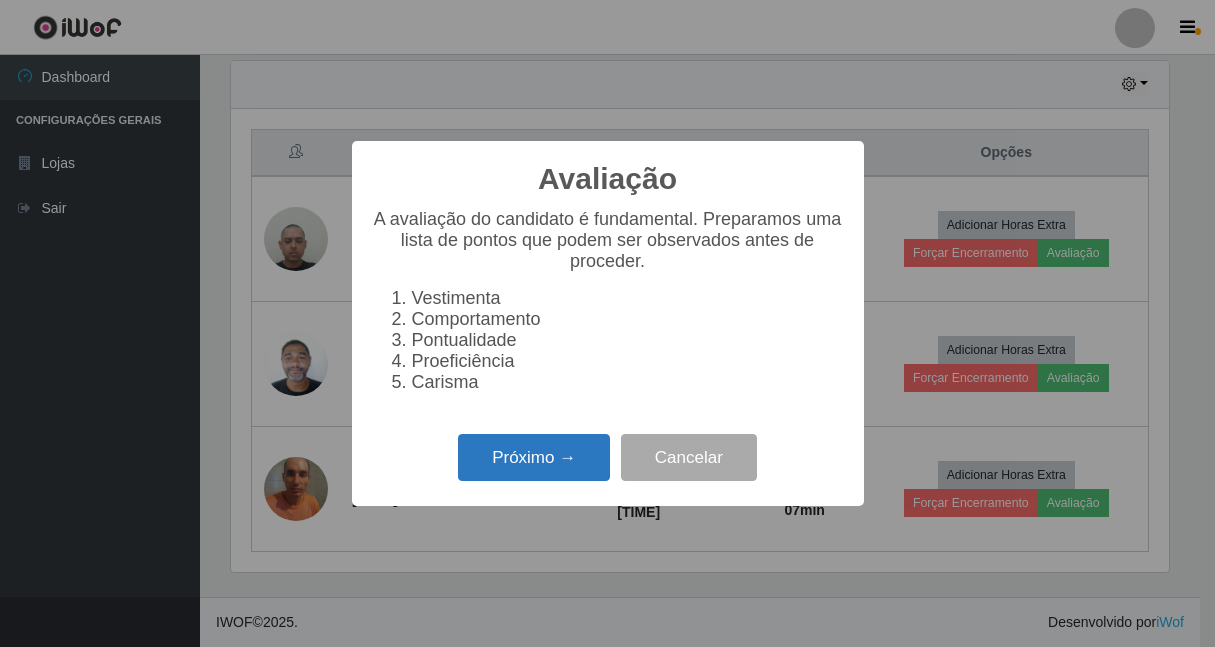 click on "Próximo →" at bounding box center [534, 457] 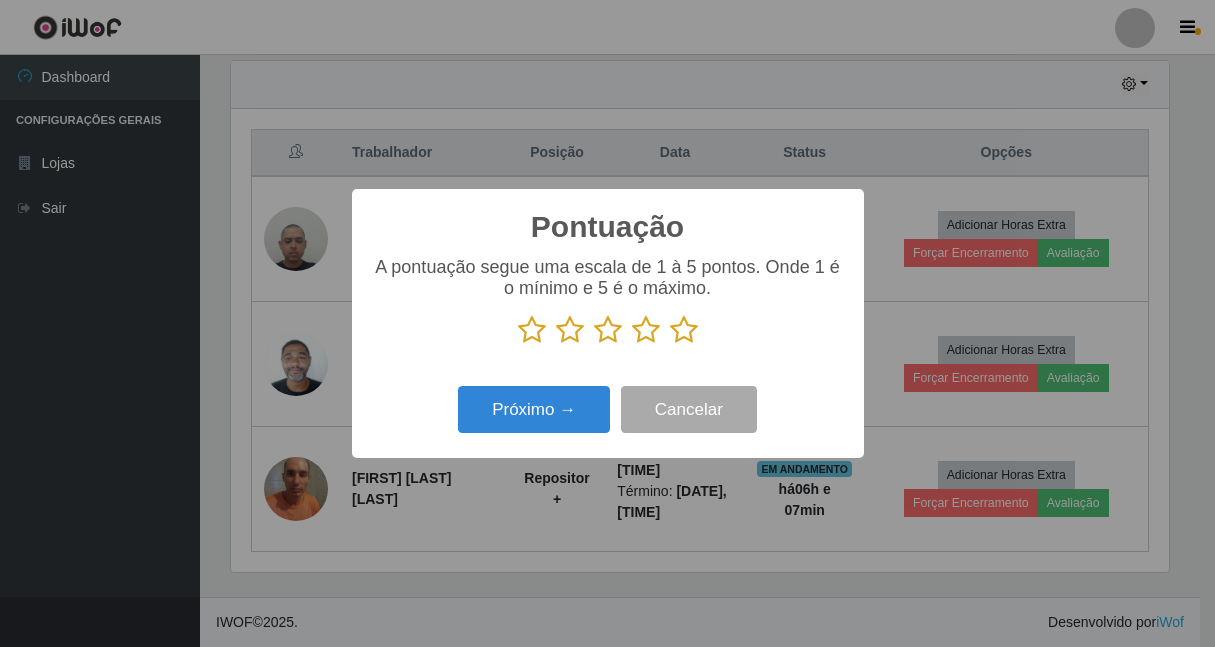 scroll, scrollTop: 999585, scrollLeft: 999062, axis: both 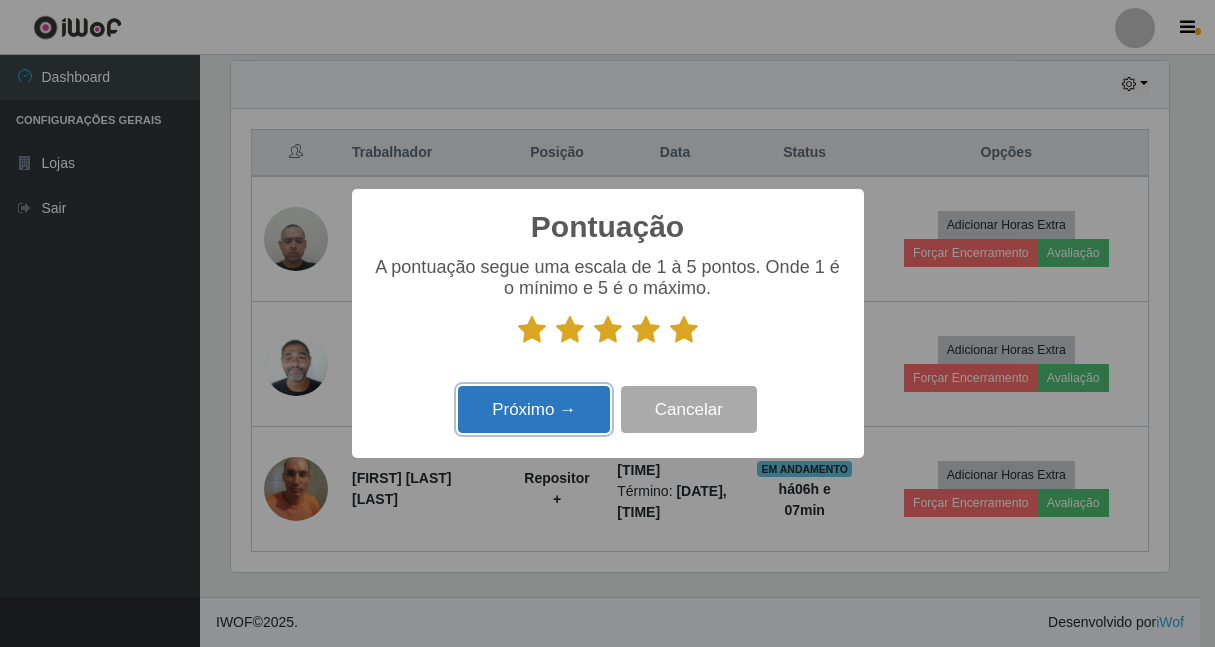 click on "Próximo →" at bounding box center [534, 409] 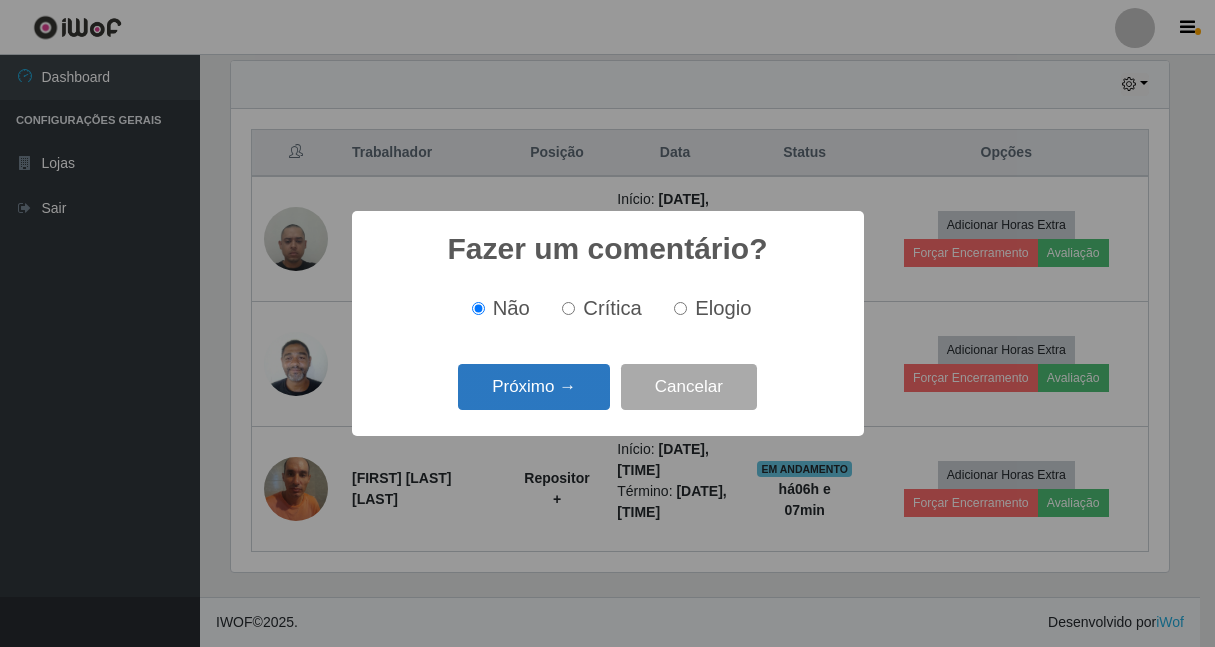 click on "Próximo →" at bounding box center (534, 387) 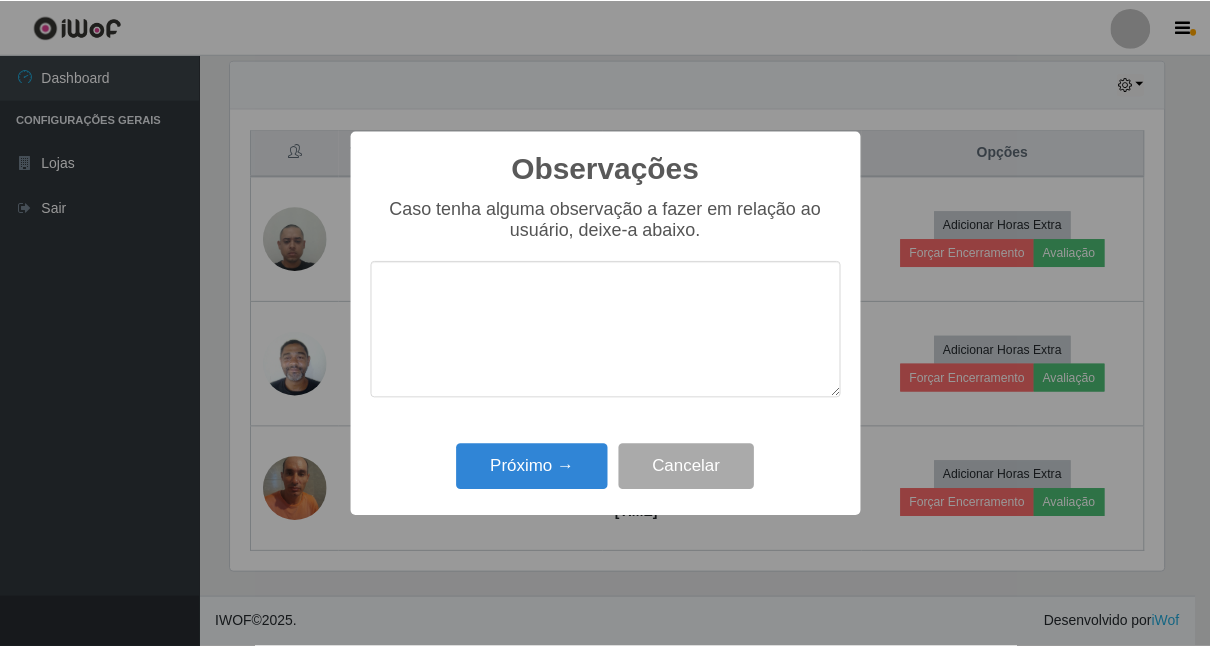 scroll, scrollTop: 999585, scrollLeft: 999062, axis: both 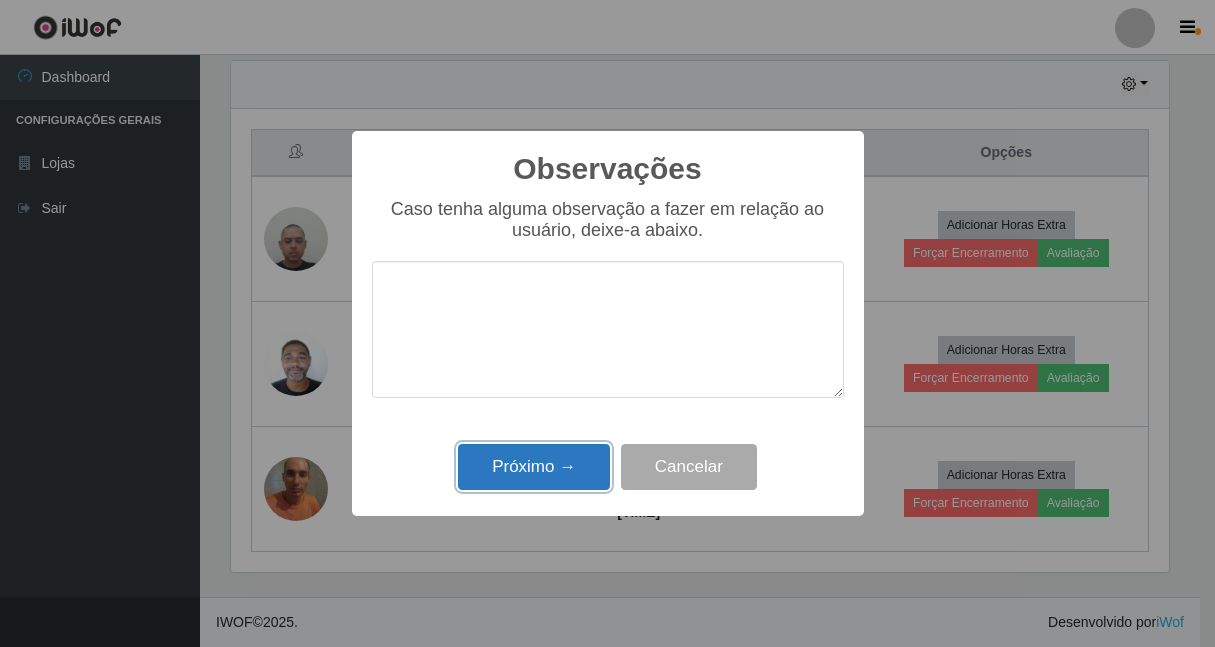 click on "Próximo →" at bounding box center (534, 467) 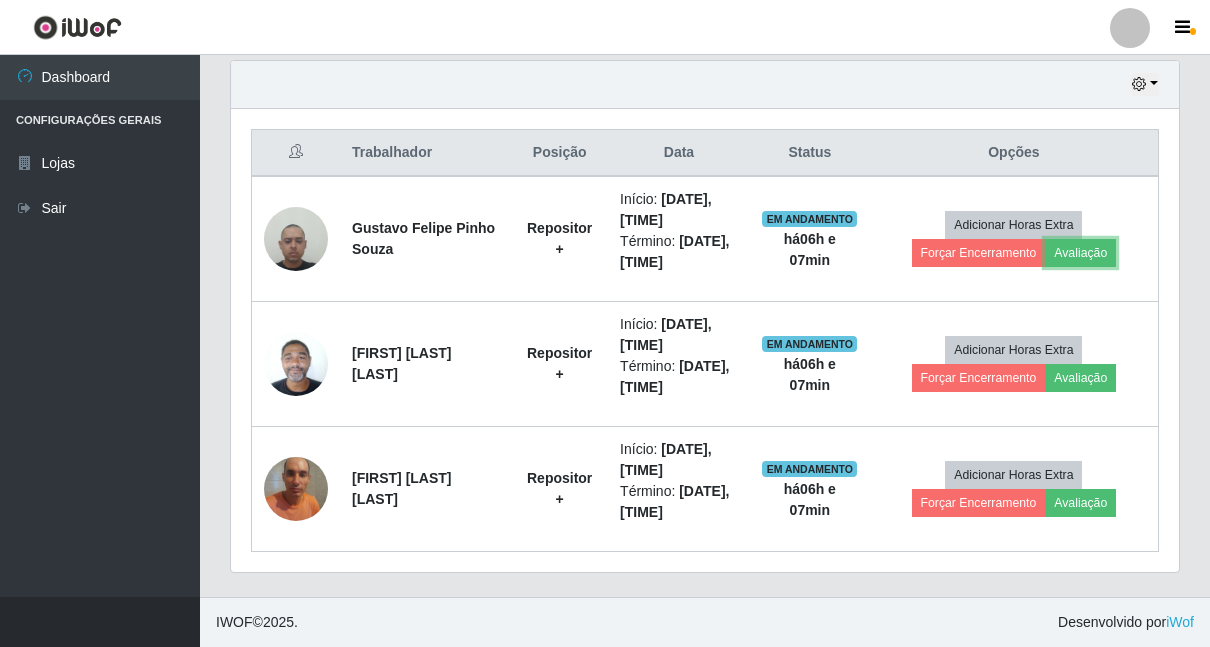 scroll, scrollTop: 999585, scrollLeft: 999052, axis: both 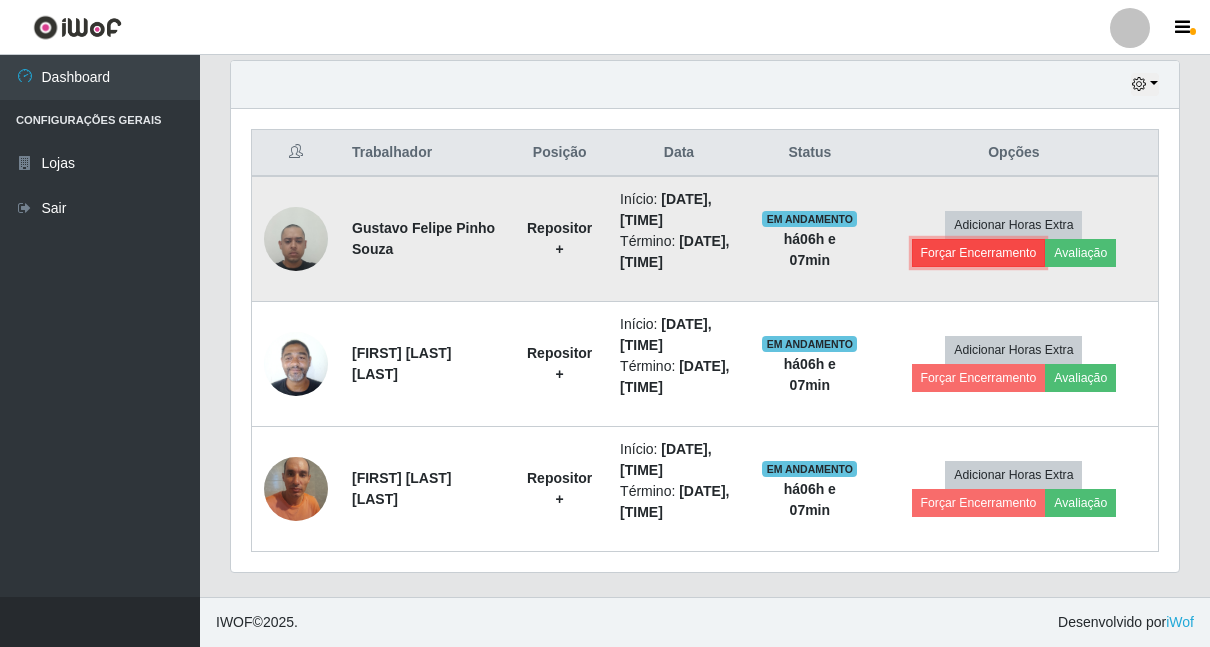 click on "Forçar Encerramento" at bounding box center [979, 253] 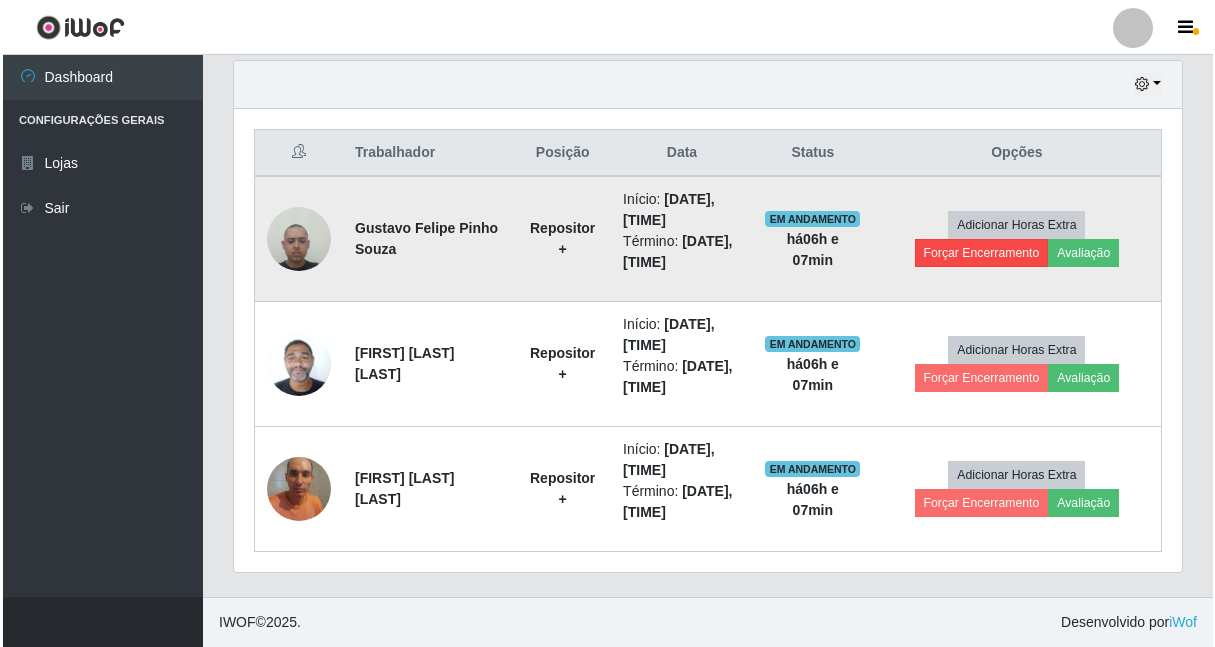 scroll, scrollTop: 999585, scrollLeft: 999062, axis: both 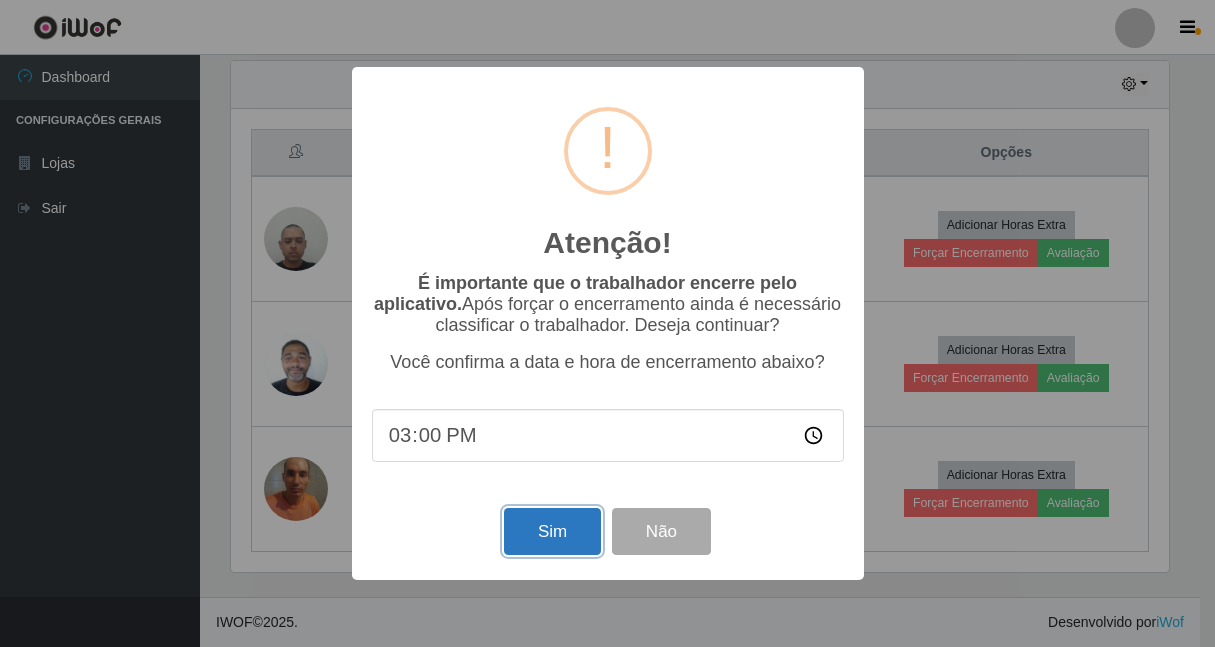 click on "Sim" at bounding box center (552, 531) 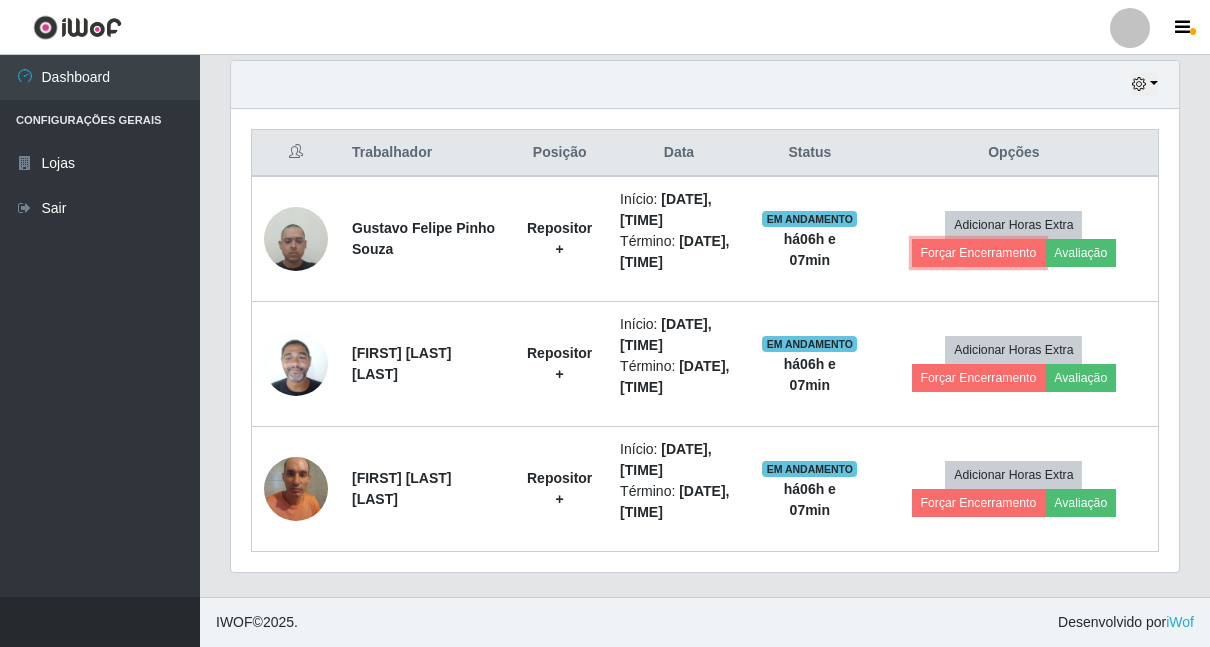 scroll, scrollTop: 999585, scrollLeft: 999052, axis: both 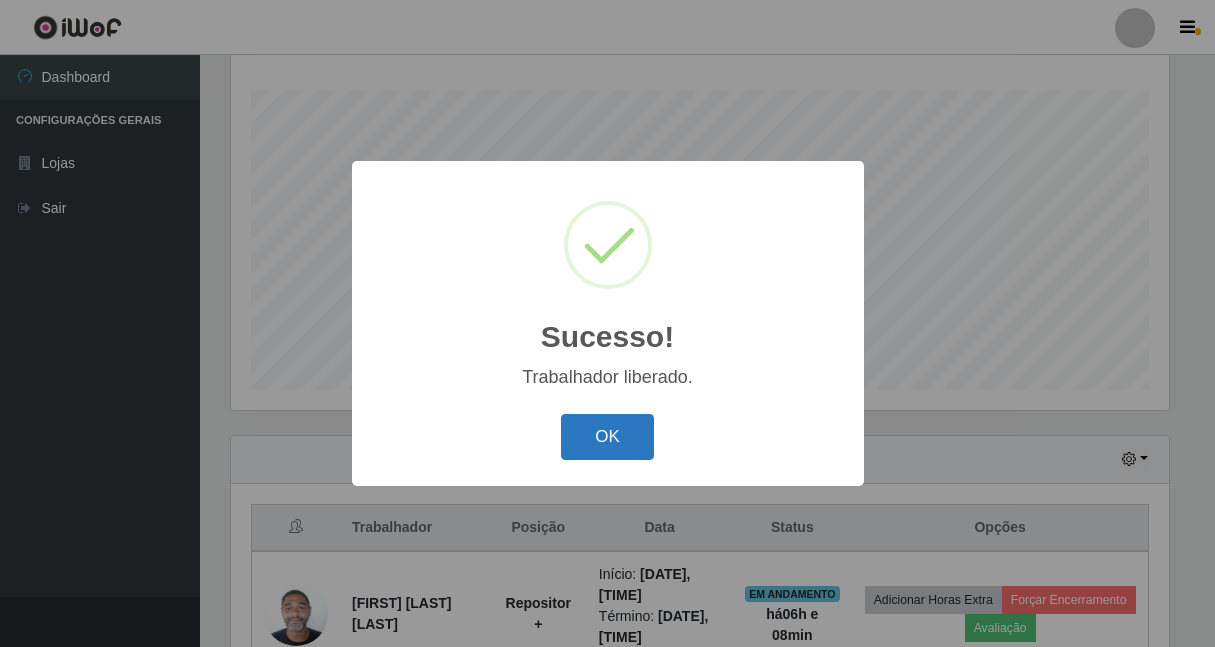 click on "OK" at bounding box center [607, 437] 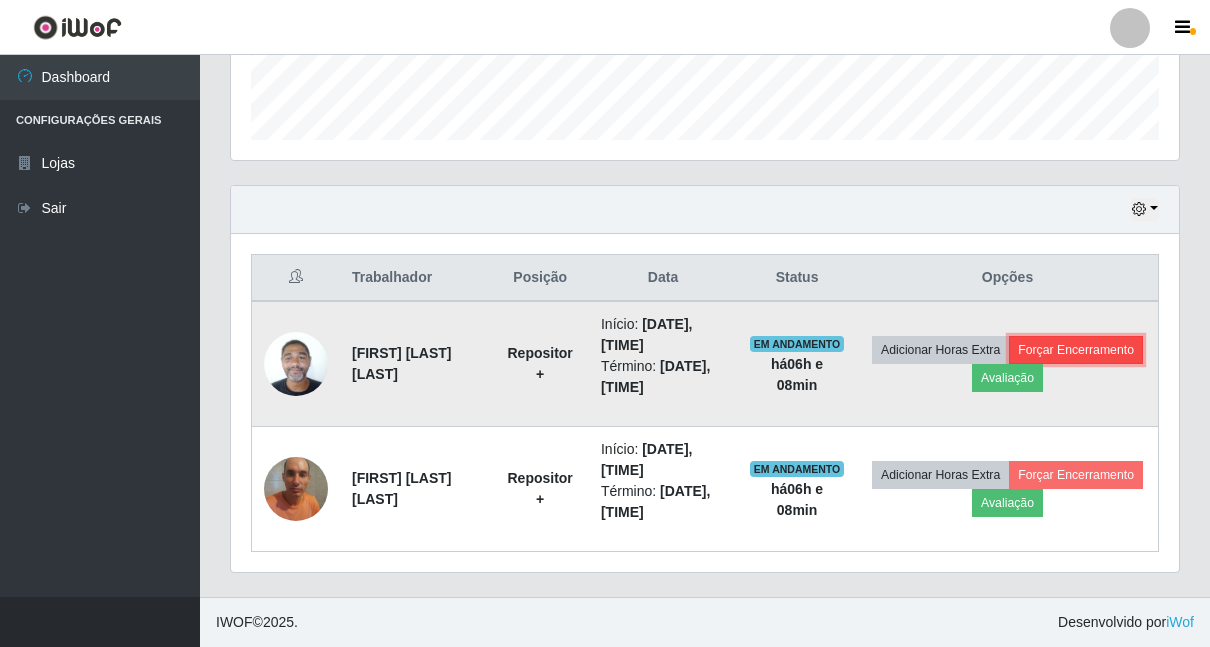 click on "Forçar Encerramento" at bounding box center [1076, 350] 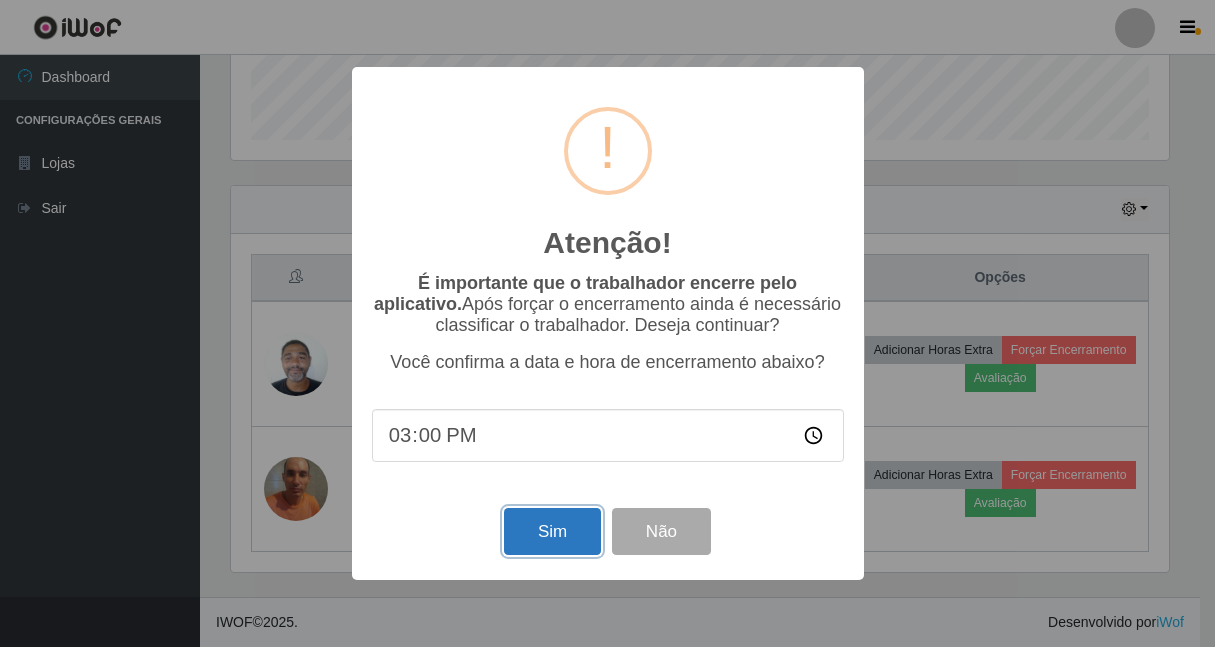 click on "Sim" at bounding box center (552, 531) 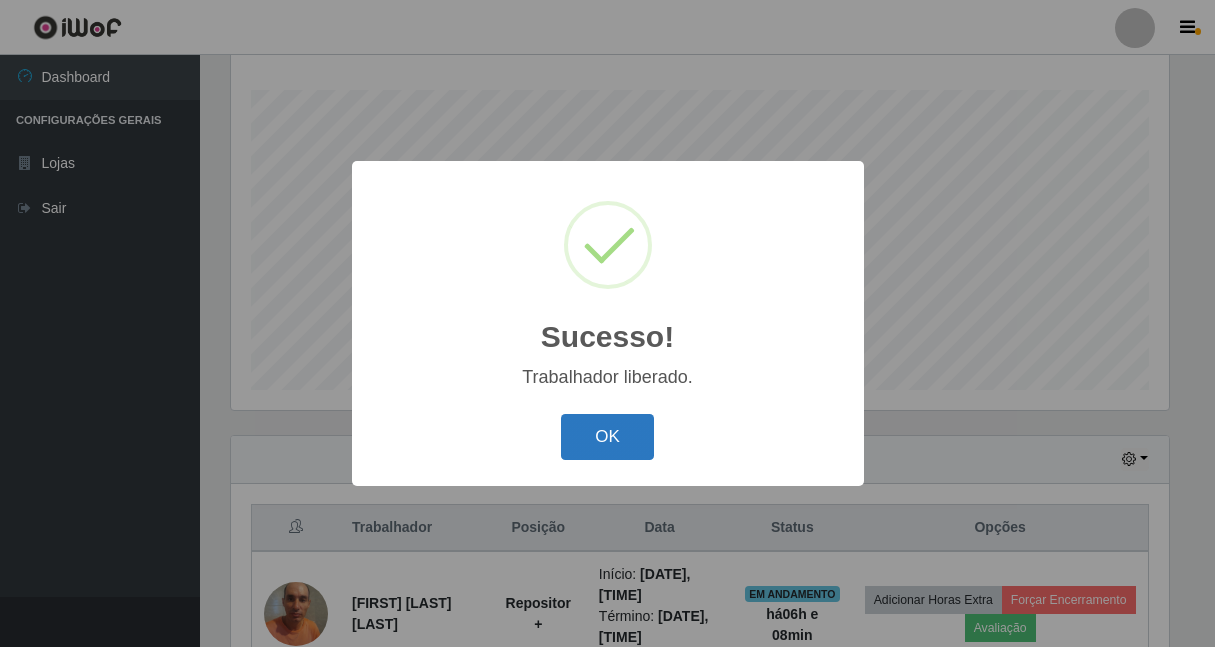 click on "OK" at bounding box center (607, 437) 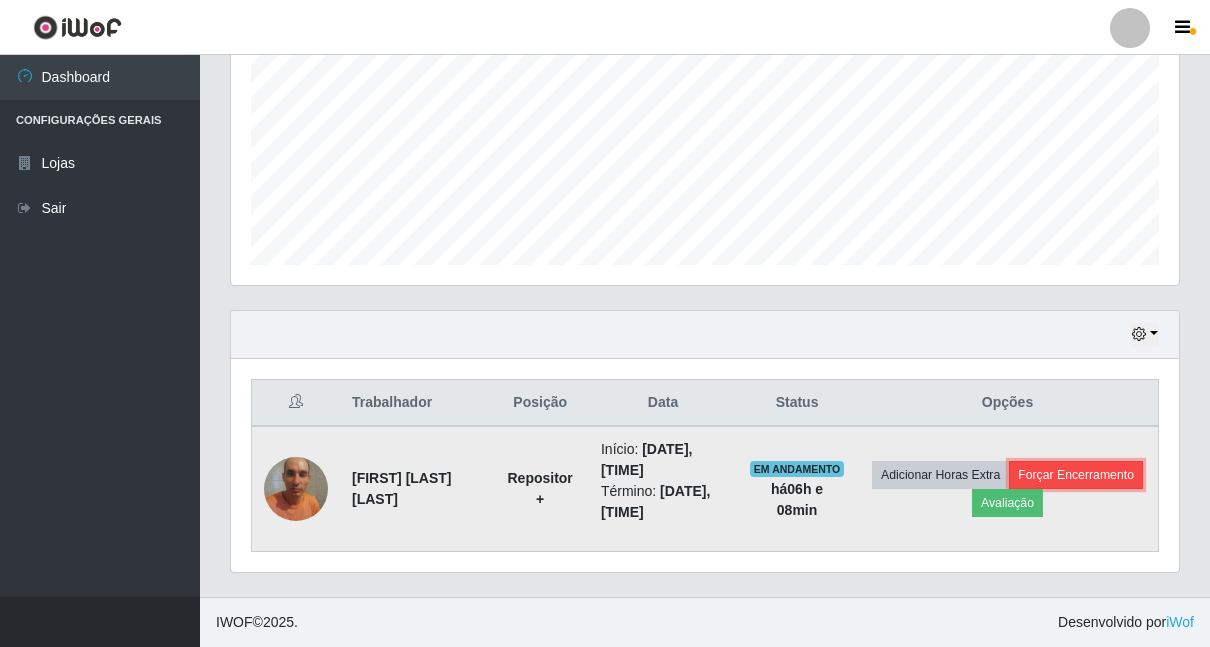 click on "Forçar Encerramento" at bounding box center [1076, 475] 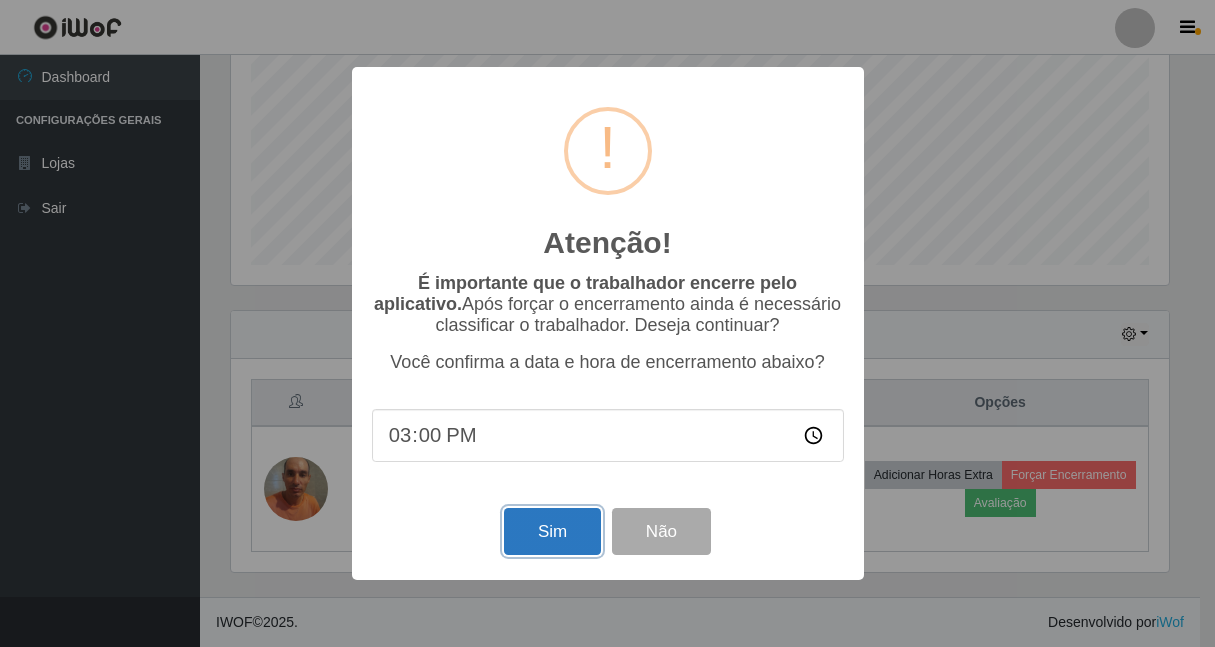 click on "Sim" at bounding box center [552, 531] 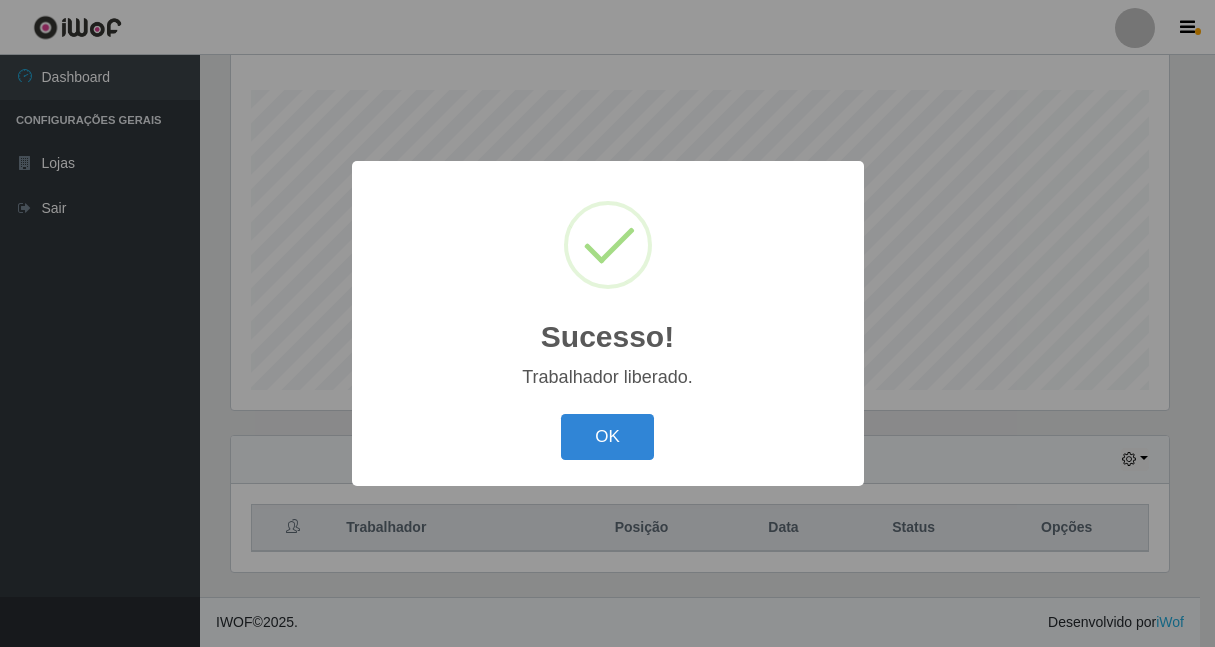 click on "OK Cancel" at bounding box center [608, 436] 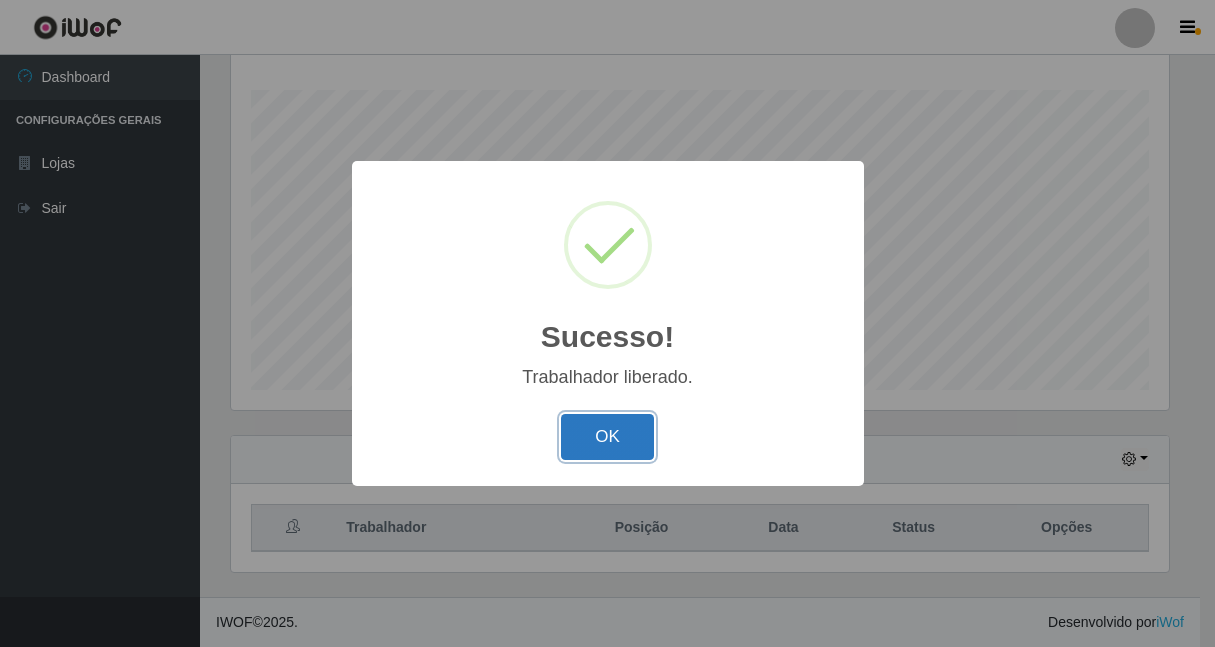 click on "OK" at bounding box center (607, 437) 